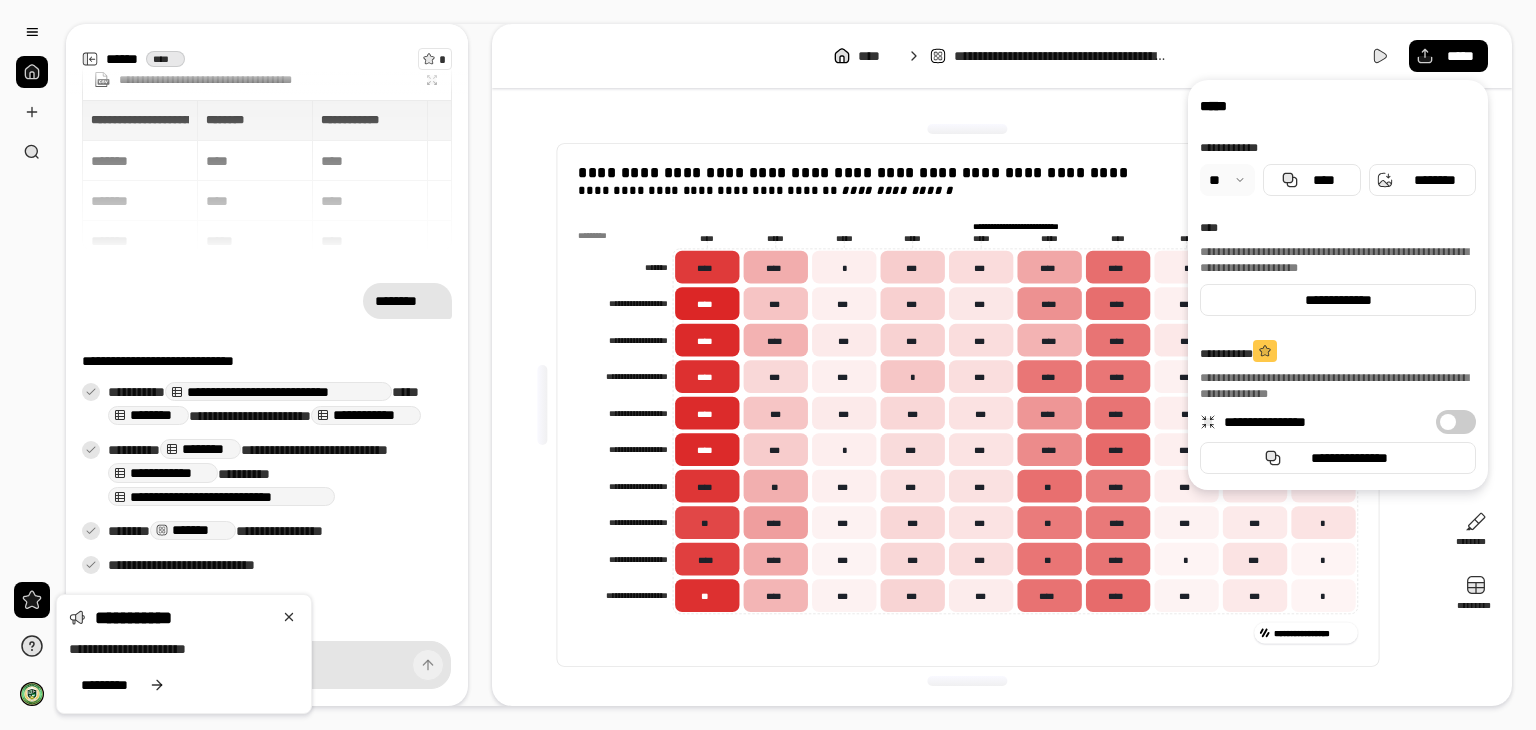 scroll, scrollTop: 0, scrollLeft: 0, axis: both 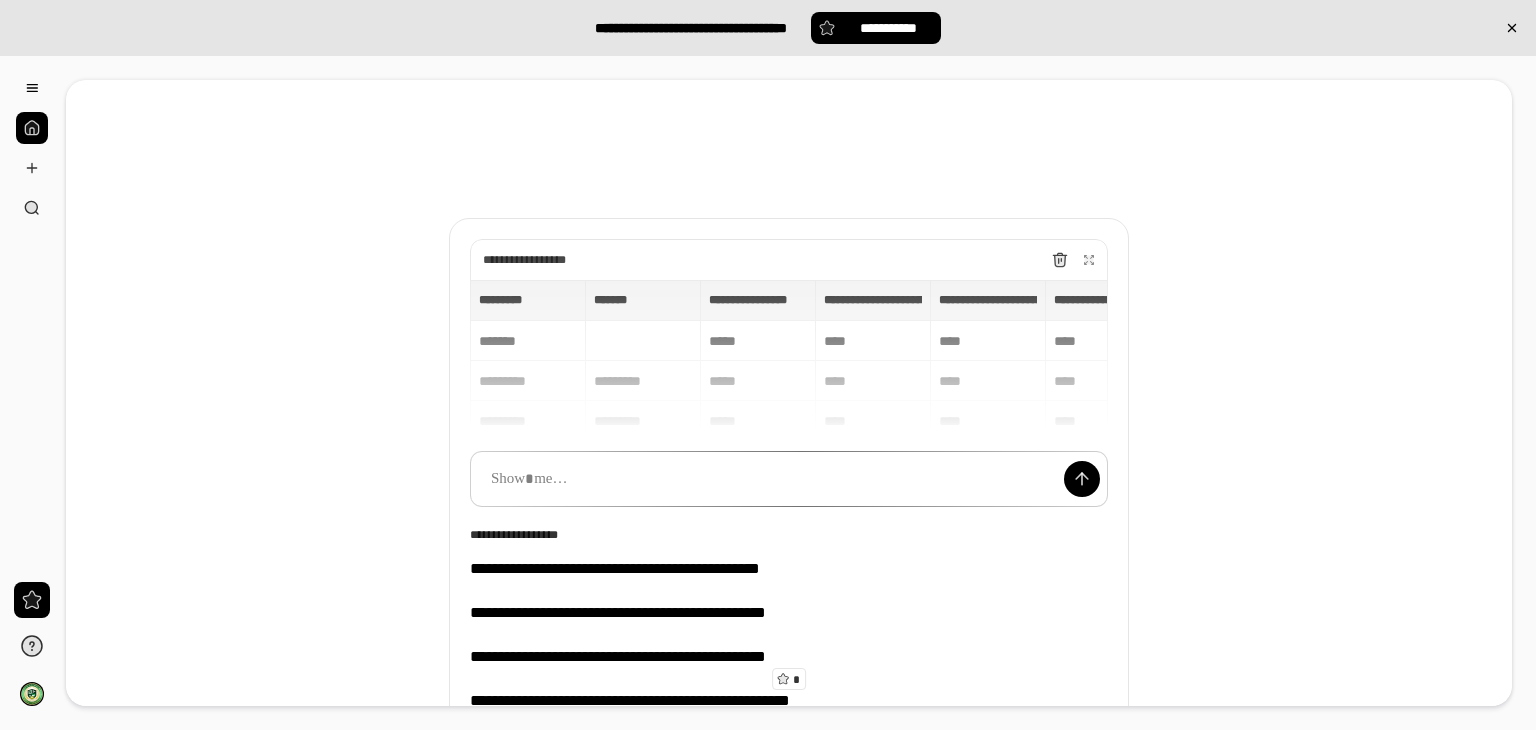 click on "**********" at bounding box center (789, 356) 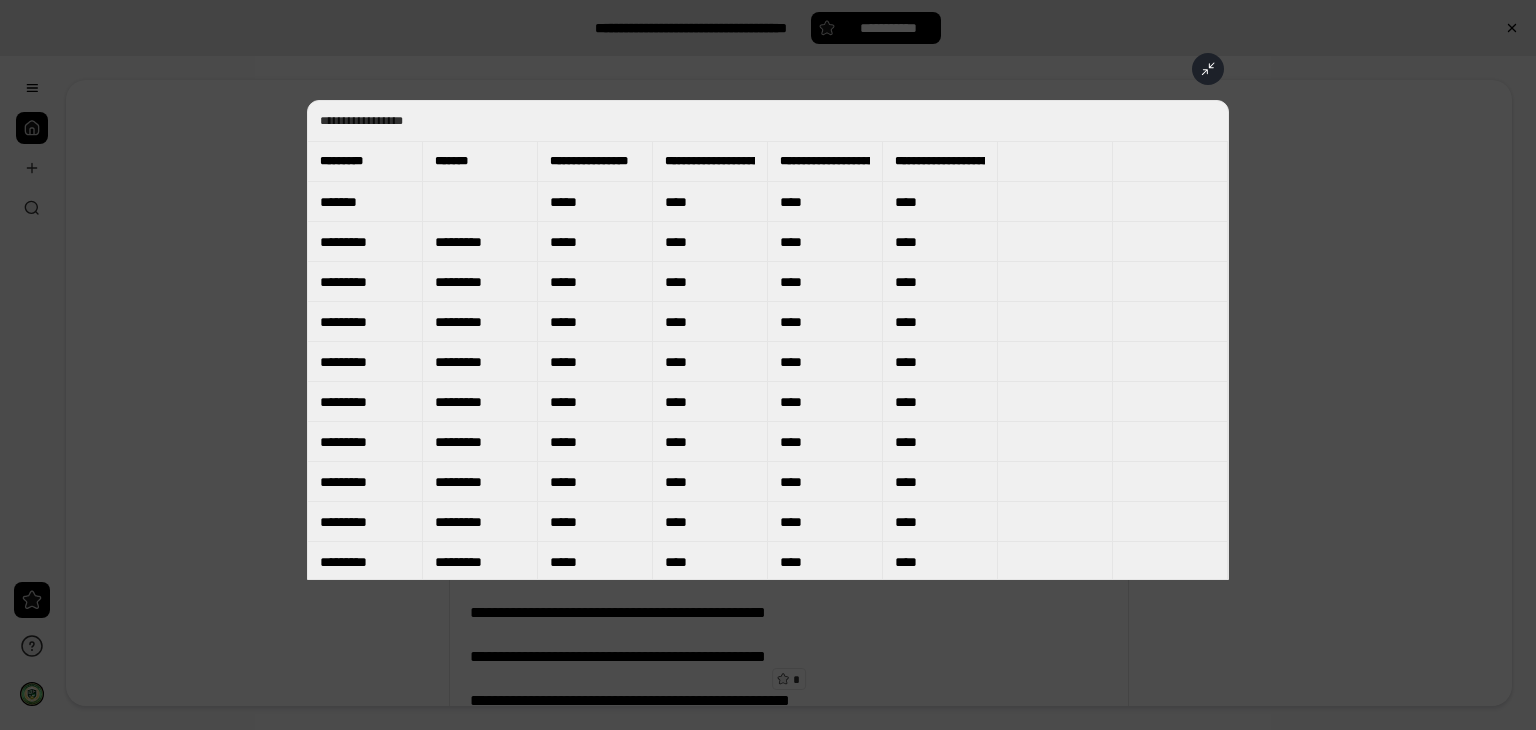 click 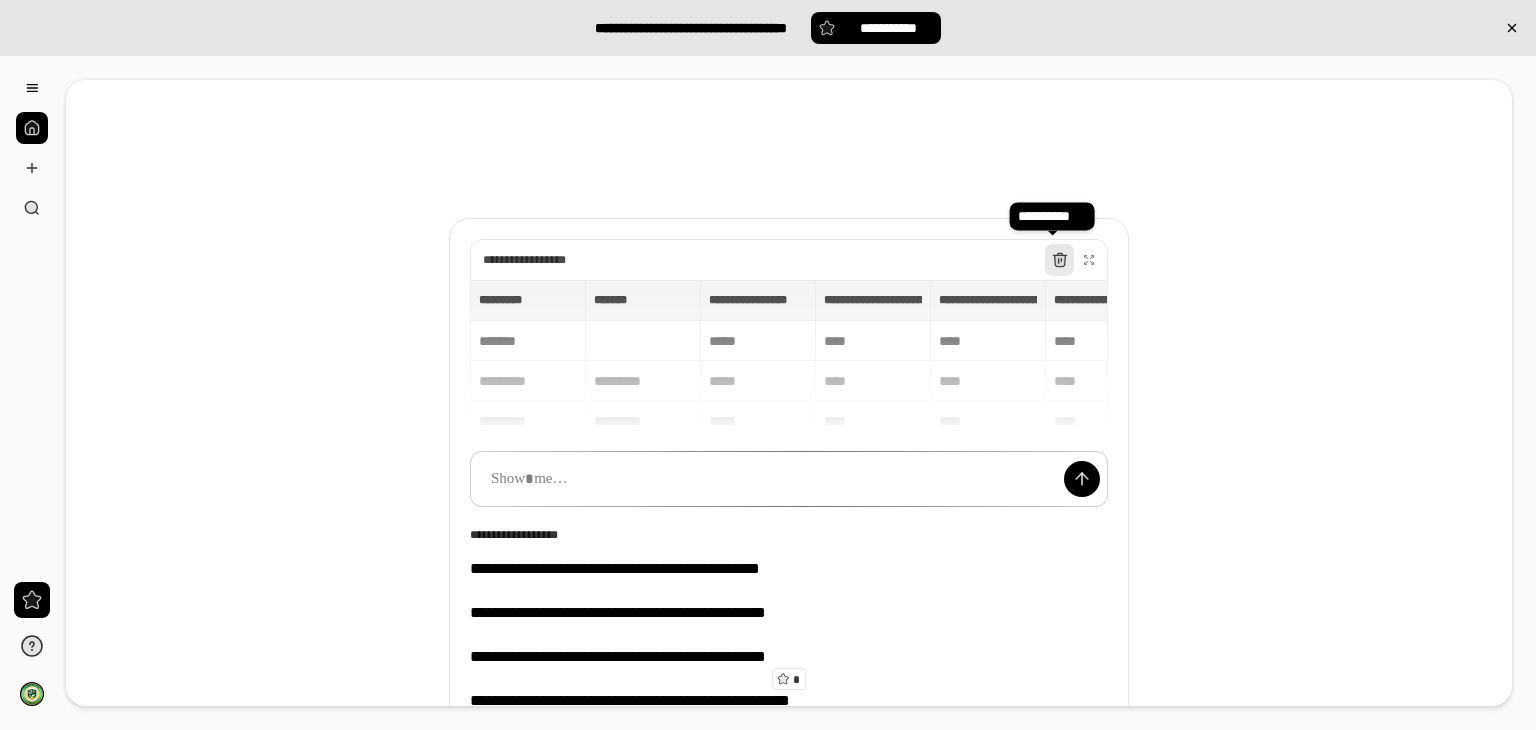 click 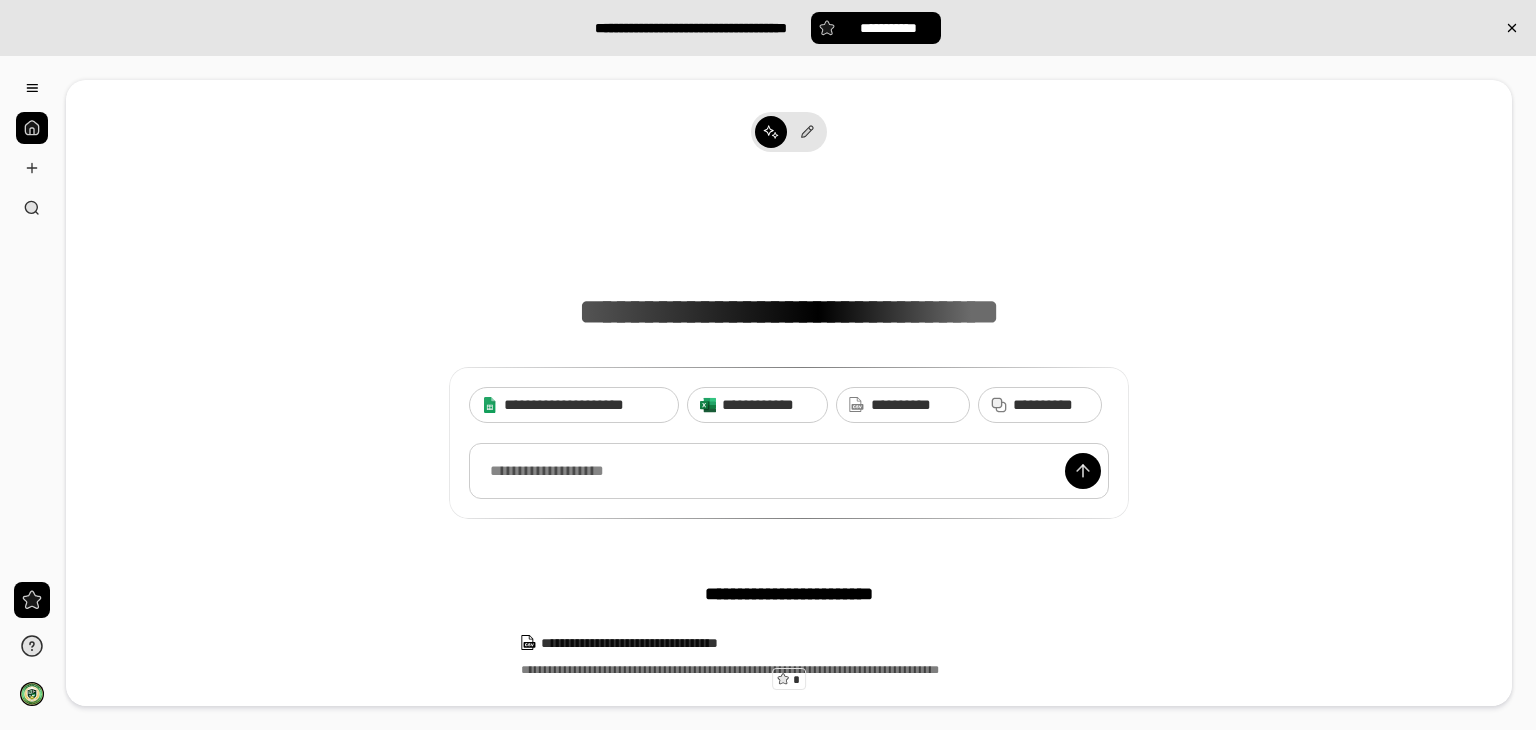 click at bounding box center [789, 471] 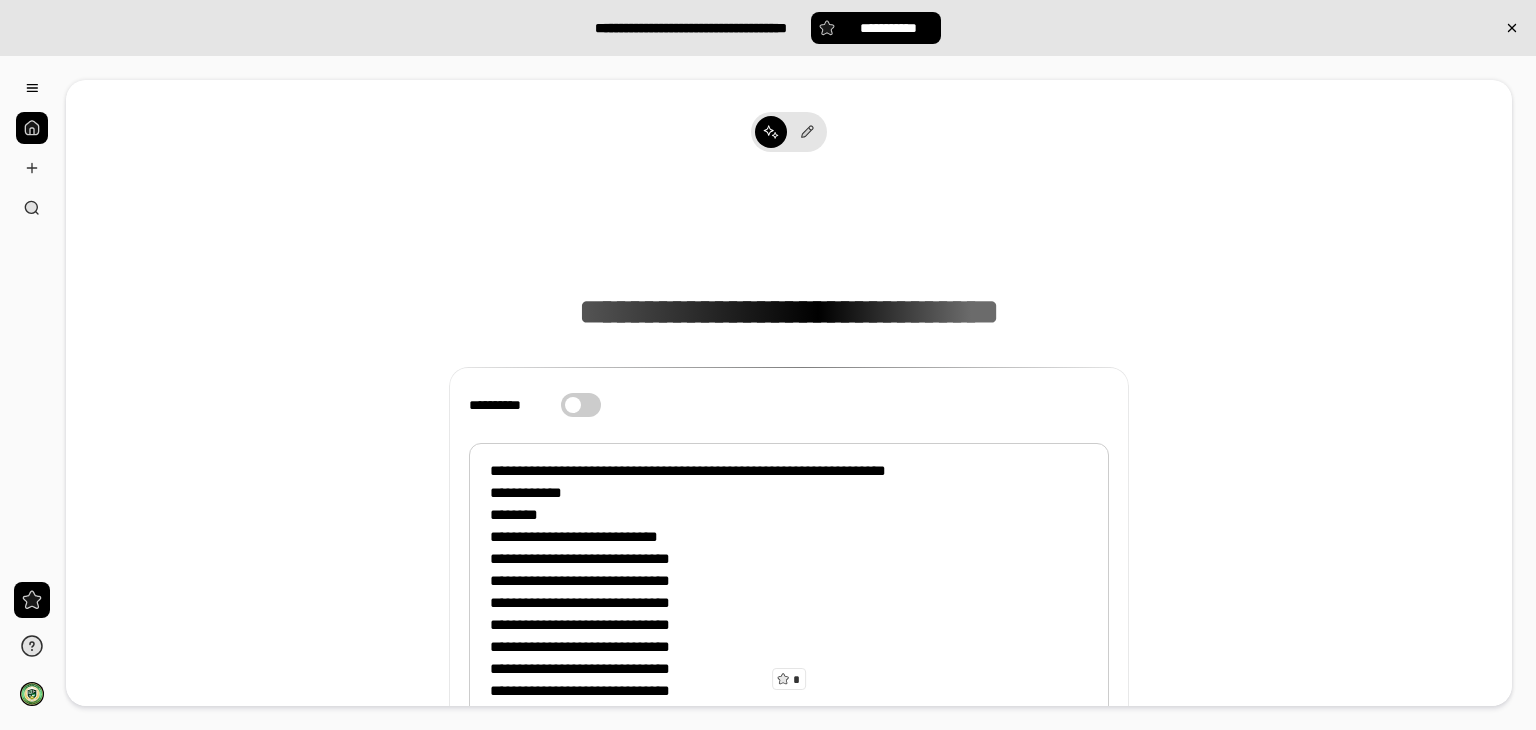 scroll, scrollTop: 60, scrollLeft: 0, axis: vertical 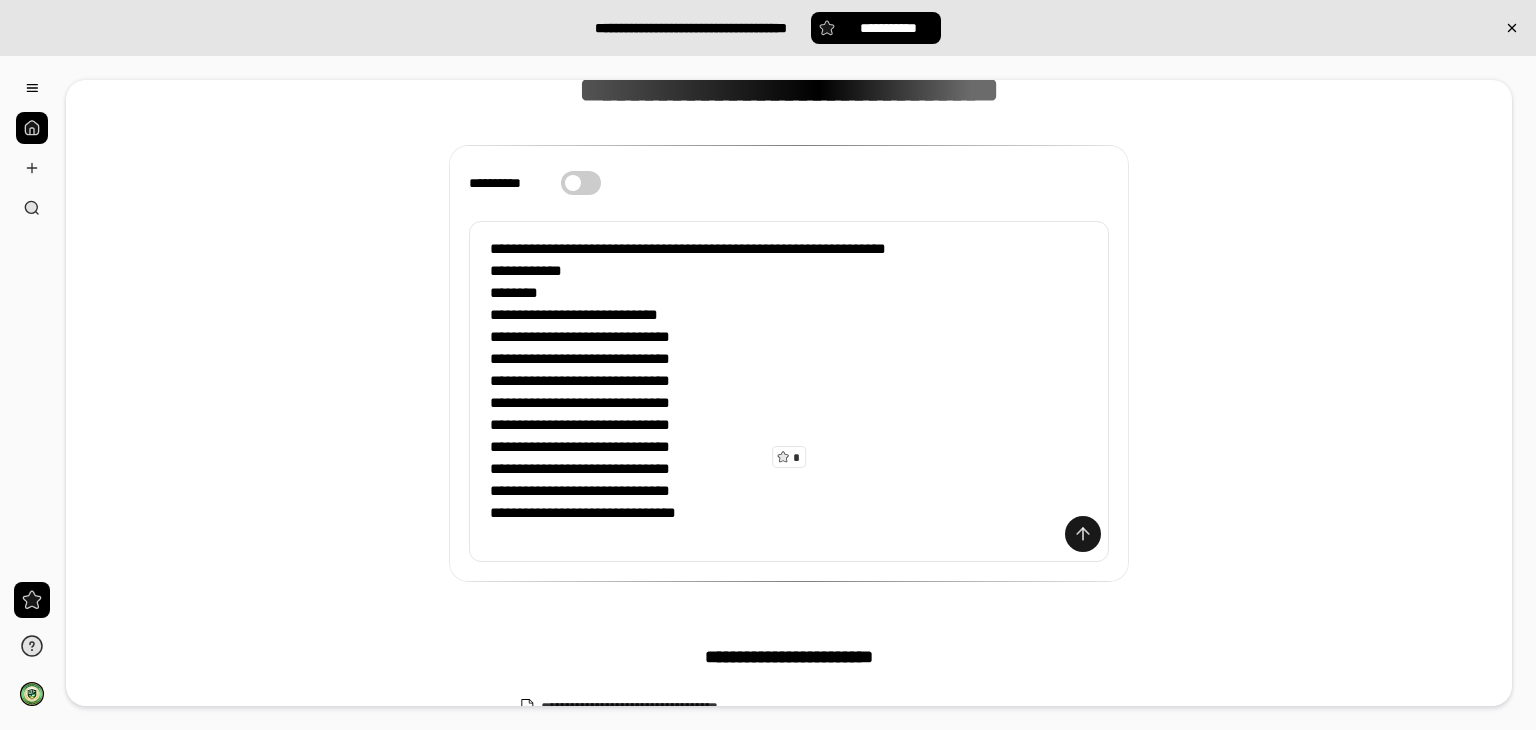click at bounding box center [1083, 534] 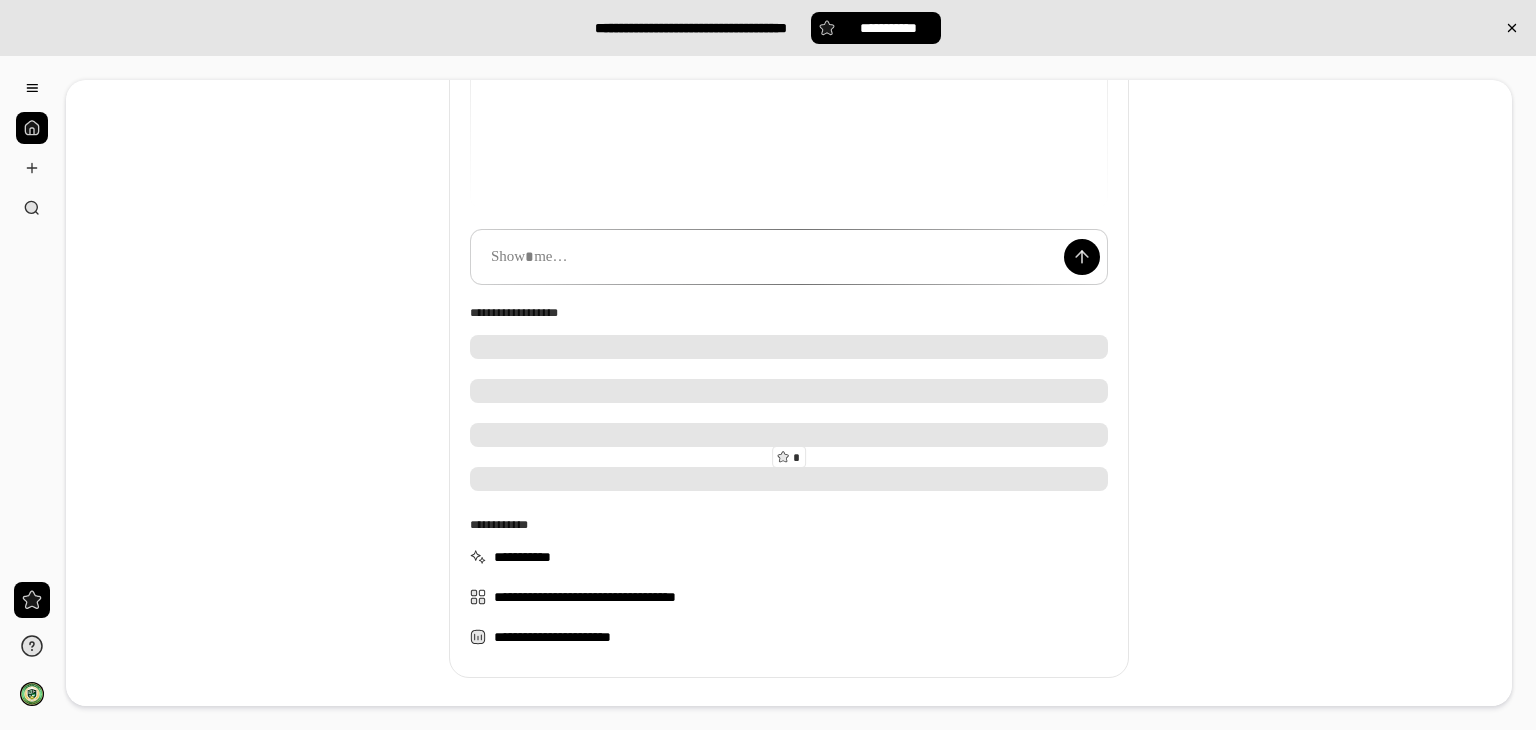 scroll, scrollTop: 72, scrollLeft: 0, axis: vertical 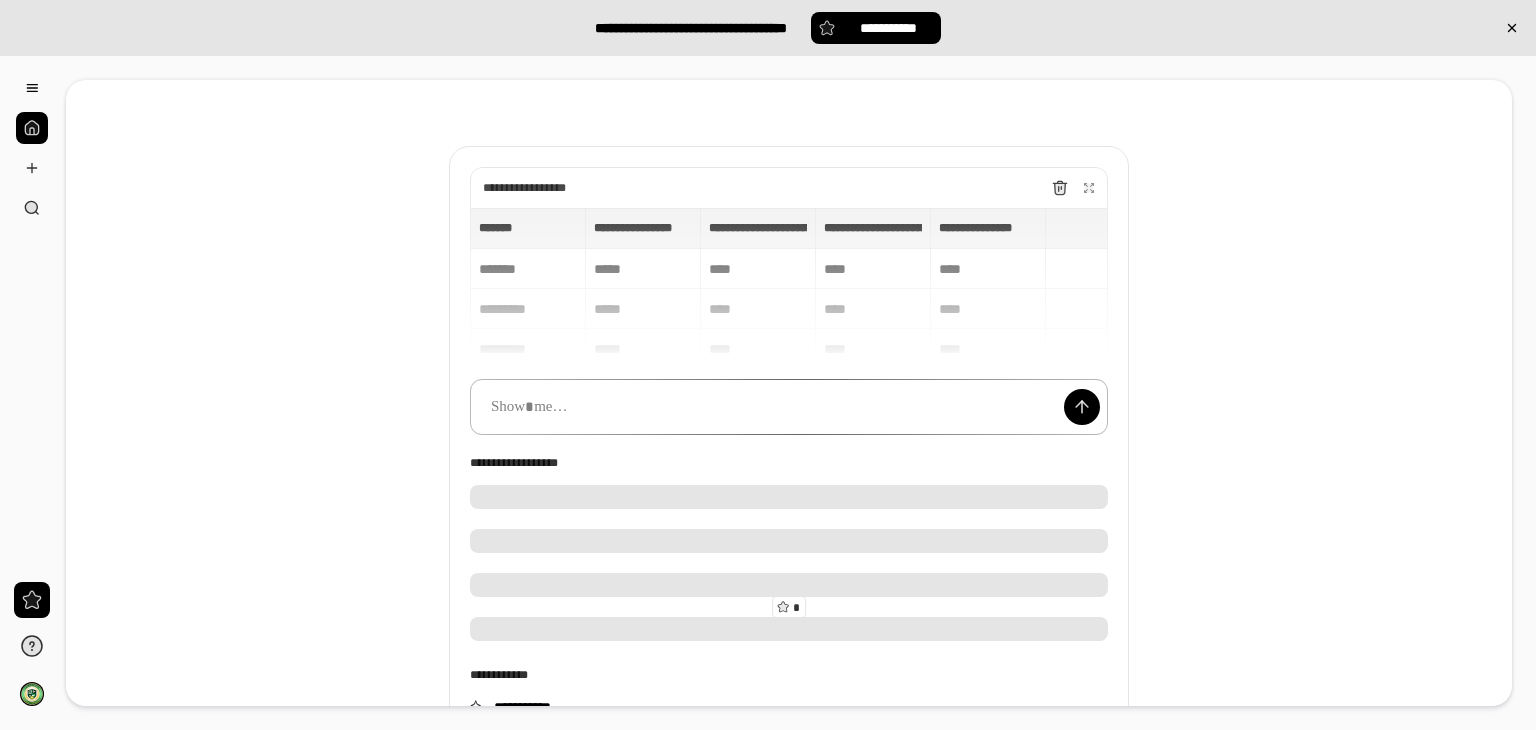click at bounding box center (789, 407) 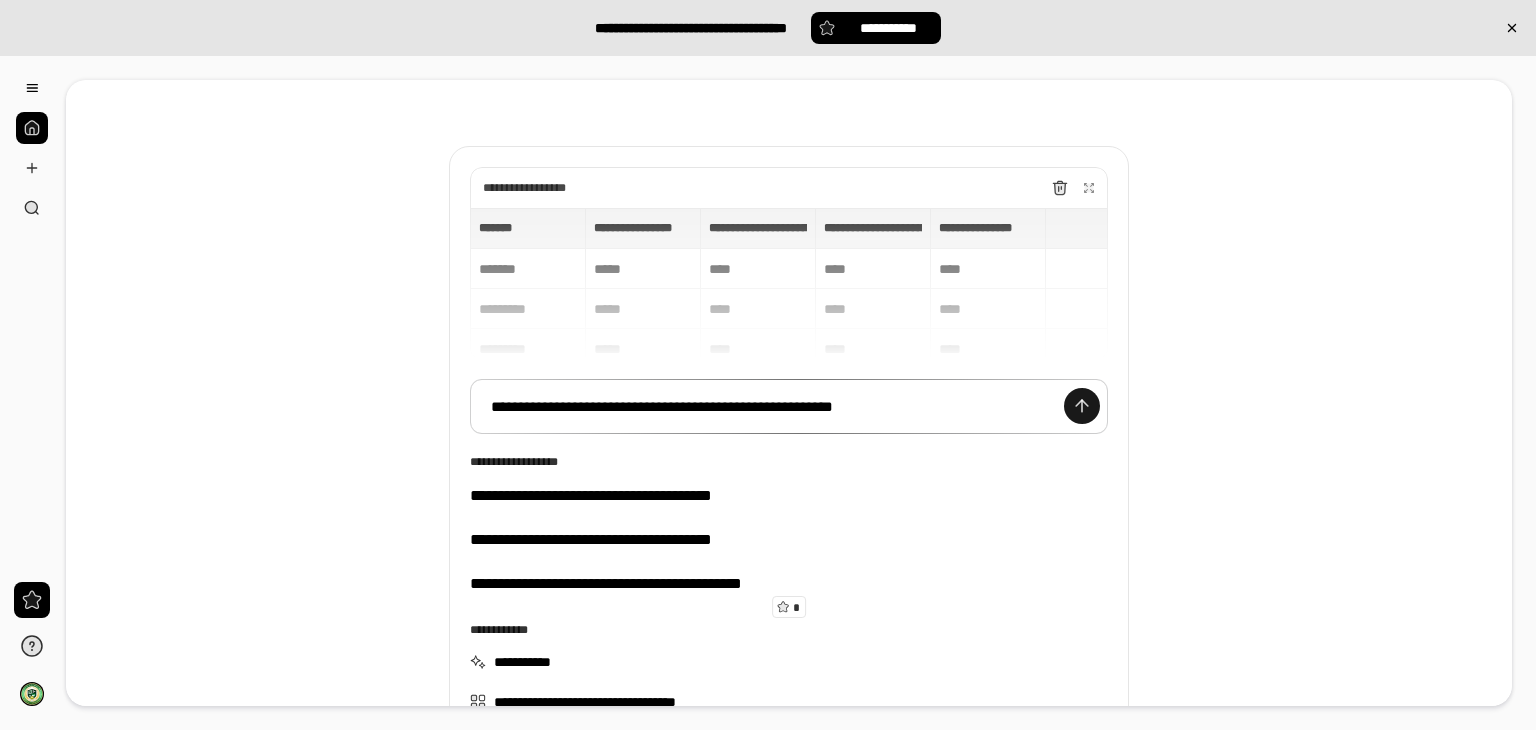 click at bounding box center (1082, 406) 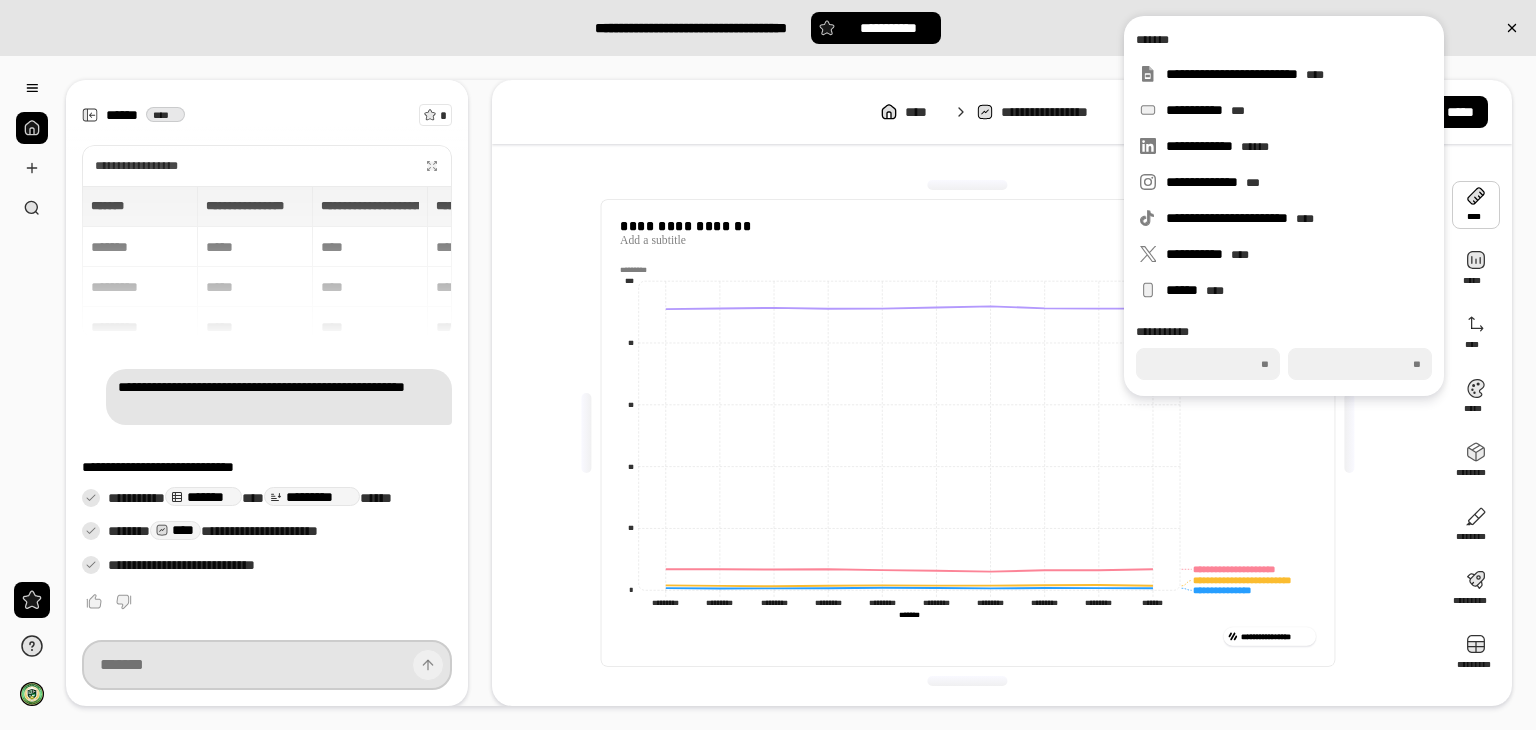 click at bounding box center (267, 665) 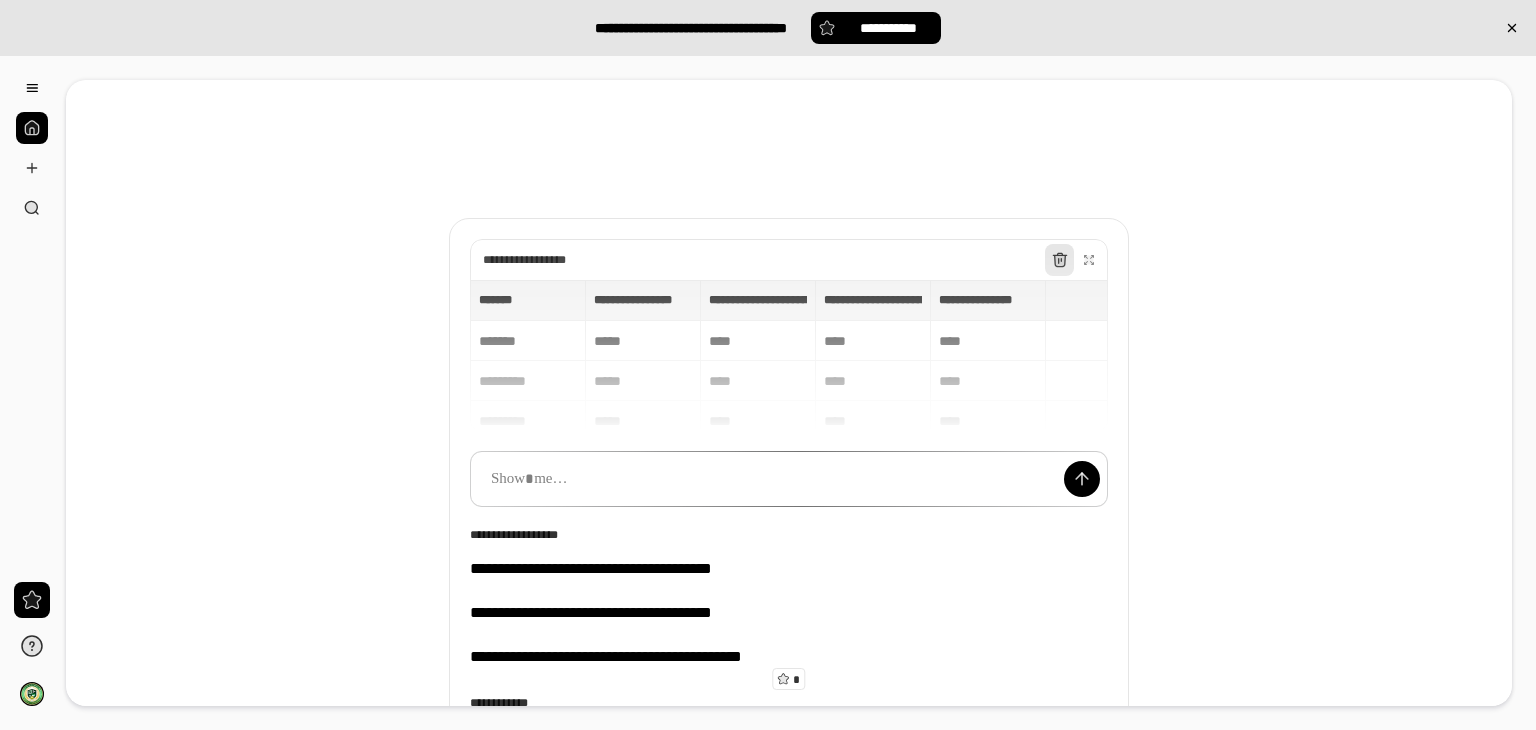 click at bounding box center (1060, 260) 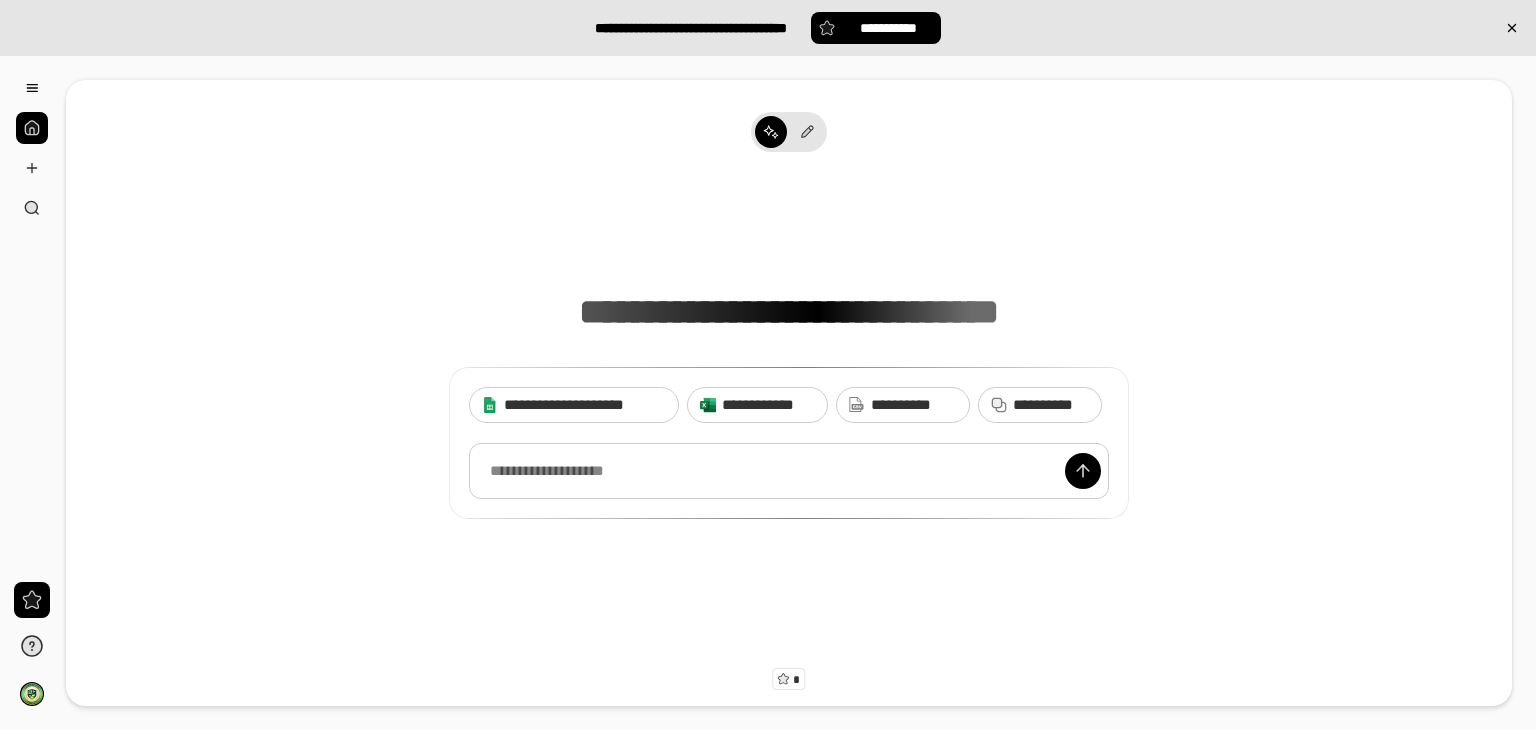 click at bounding box center (789, 471) 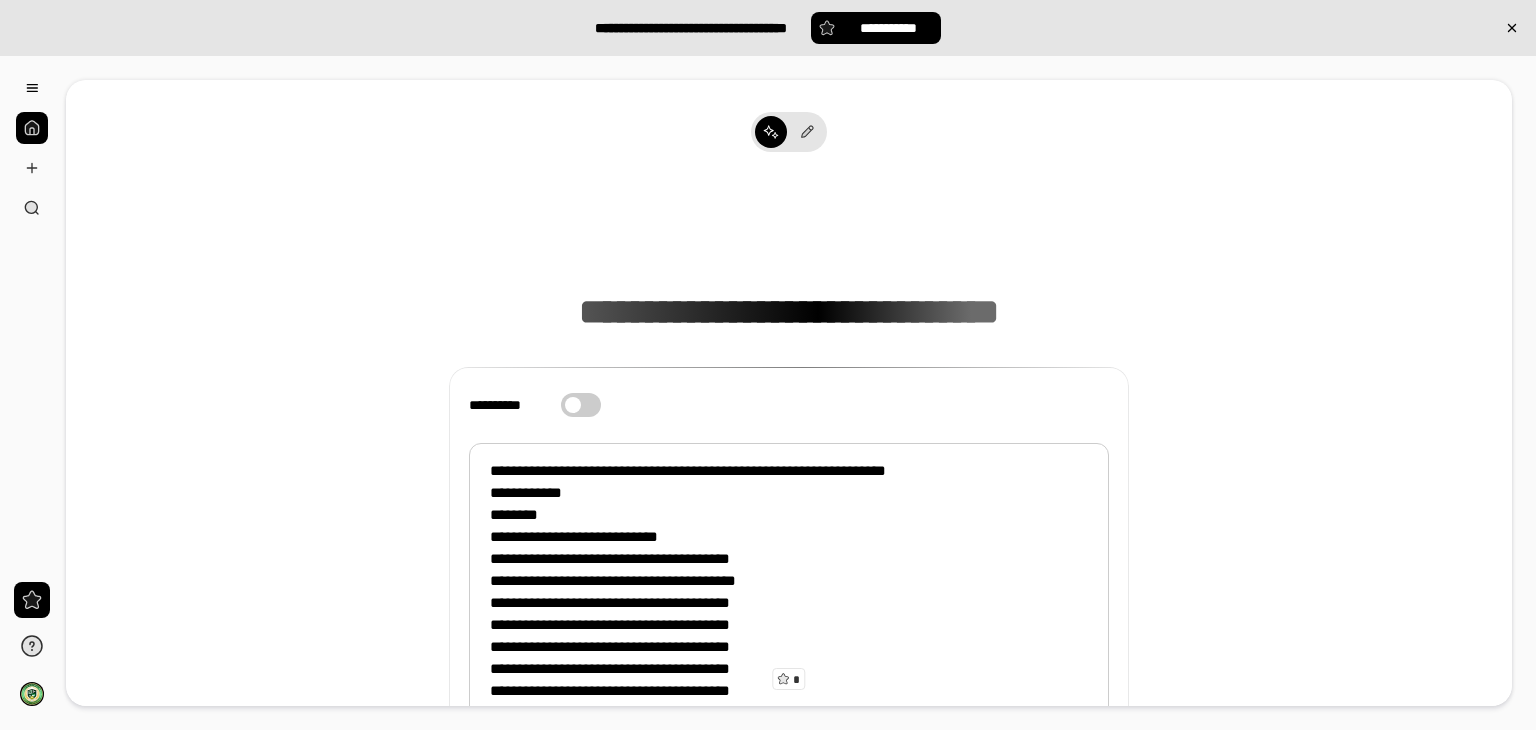 scroll, scrollTop: 60, scrollLeft: 0, axis: vertical 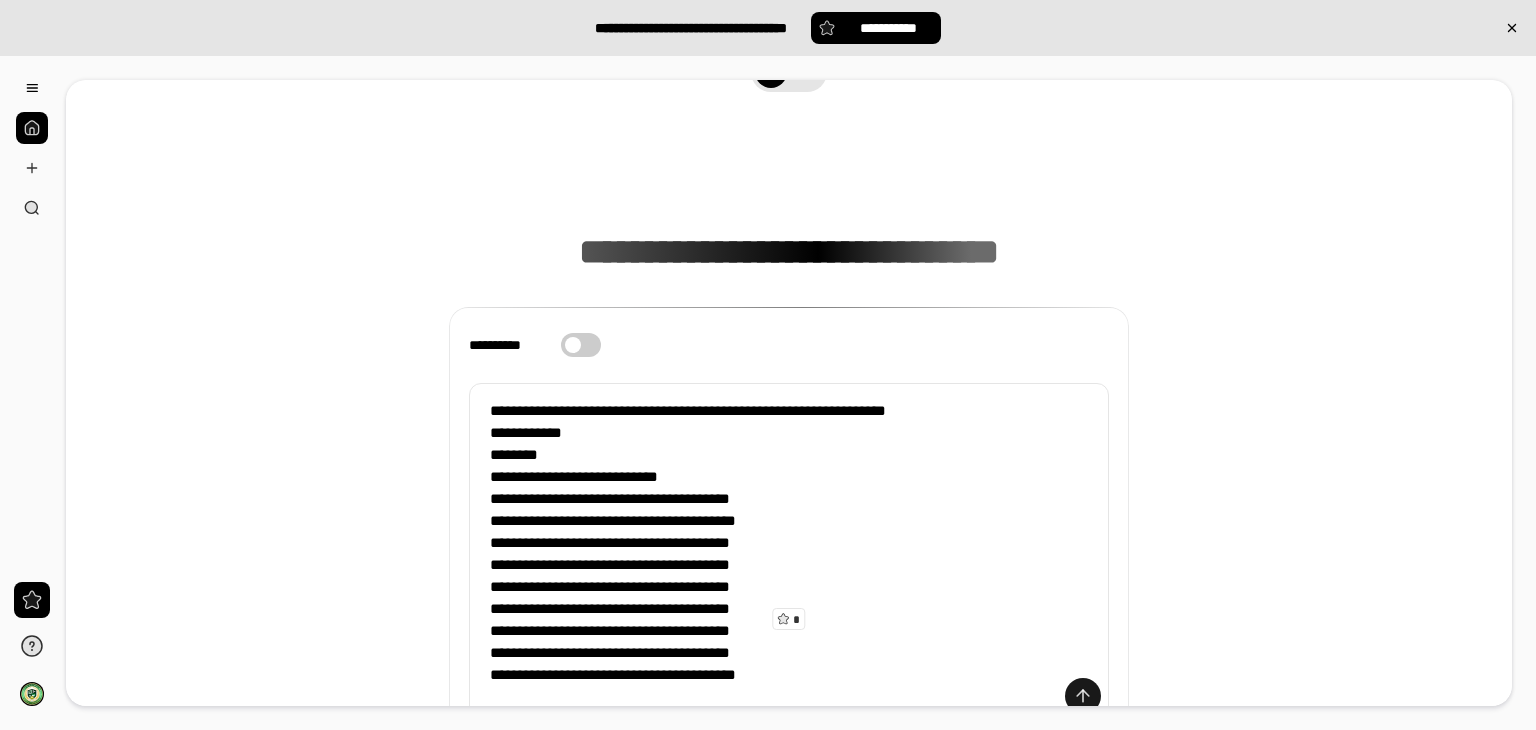 click at bounding box center [1083, 696] 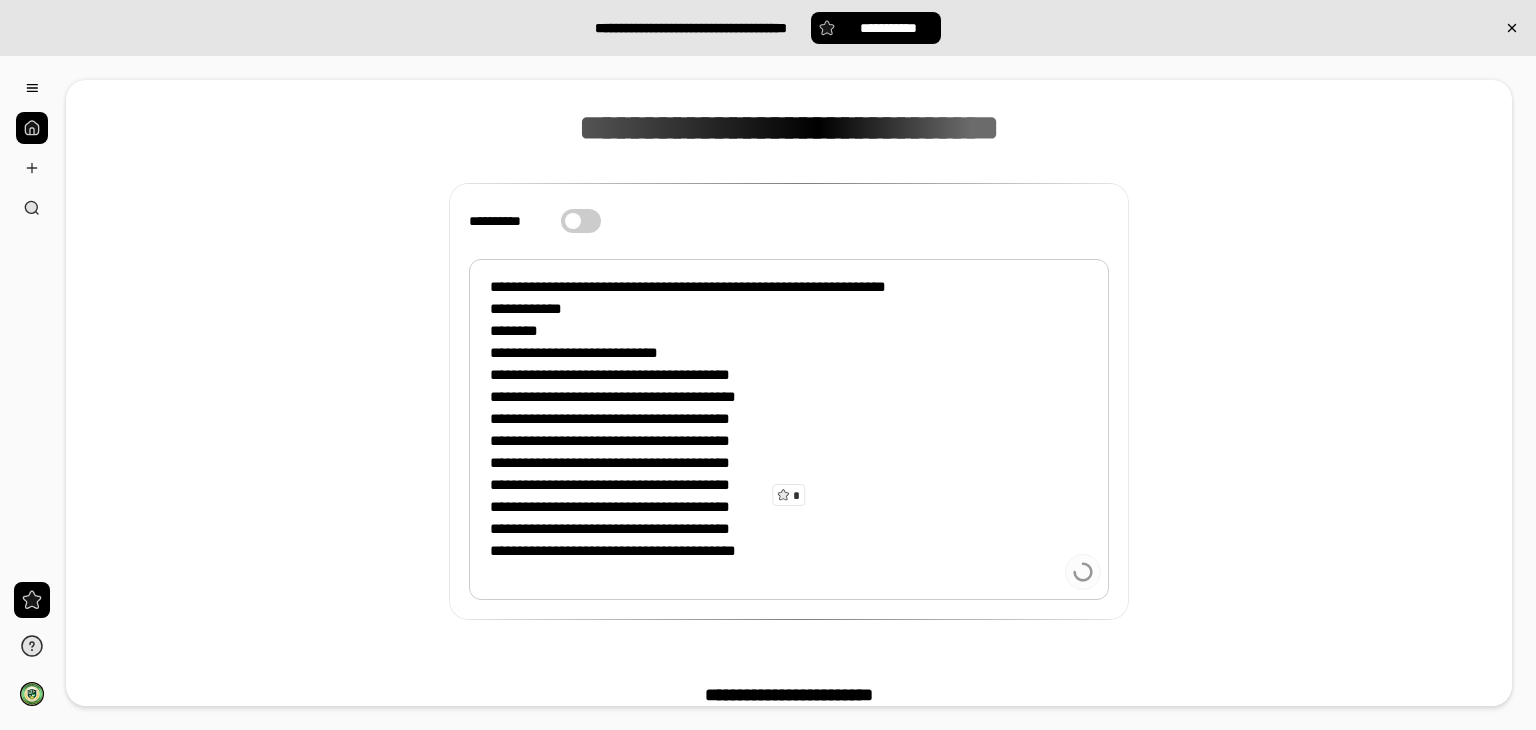 scroll, scrollTop: 250, scrollLeft: 0, axis: vertical 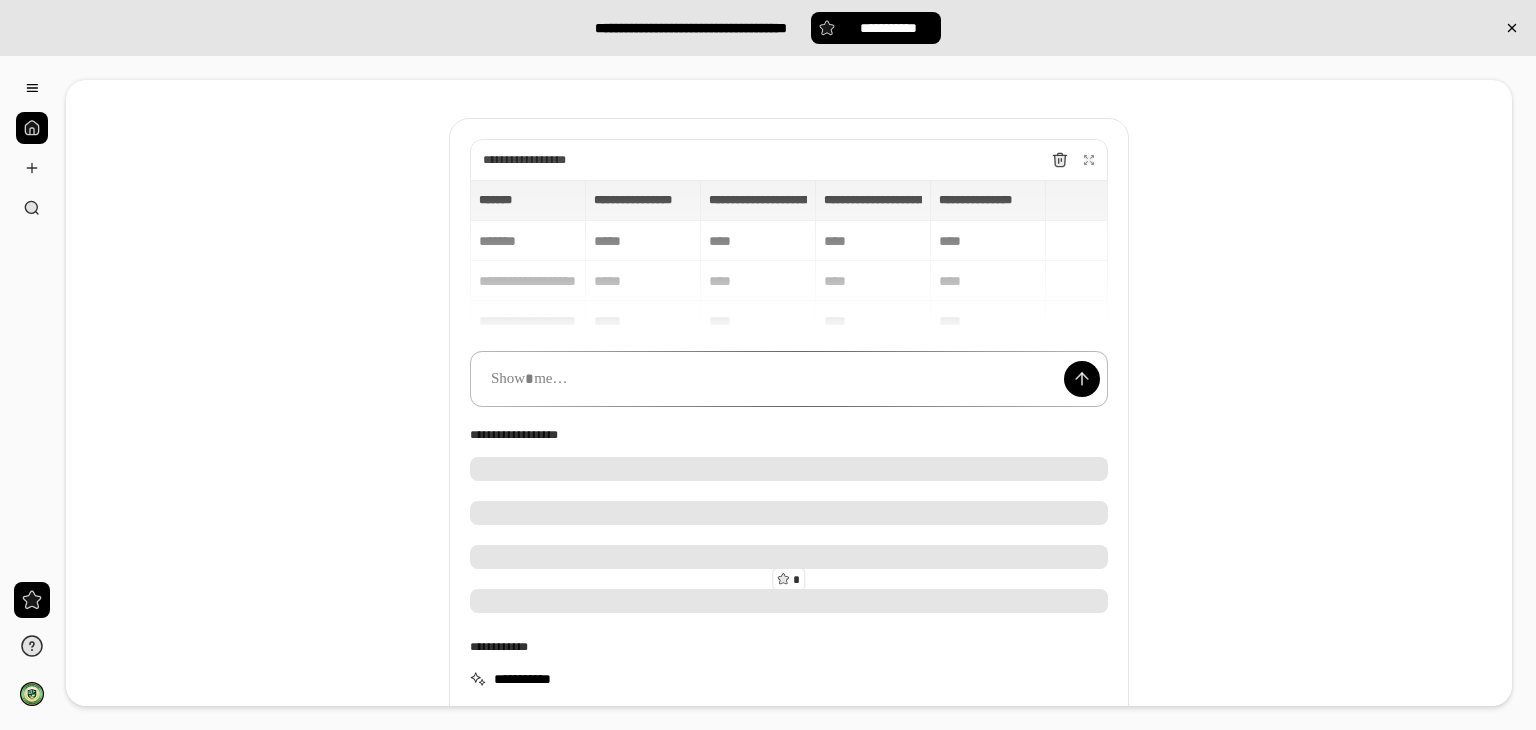 click at bounding box center [789, 379] 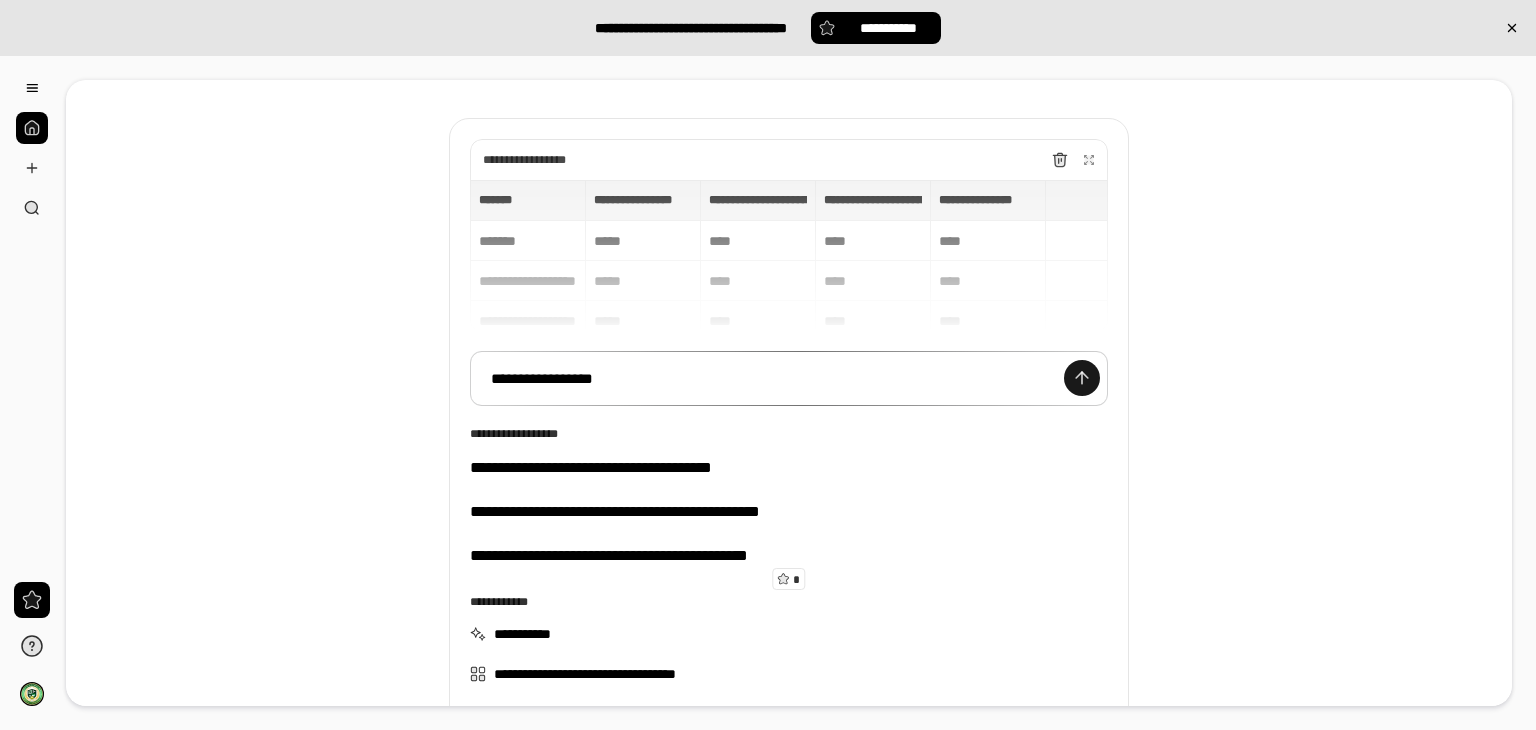 click at bounding box center (1082, 378) 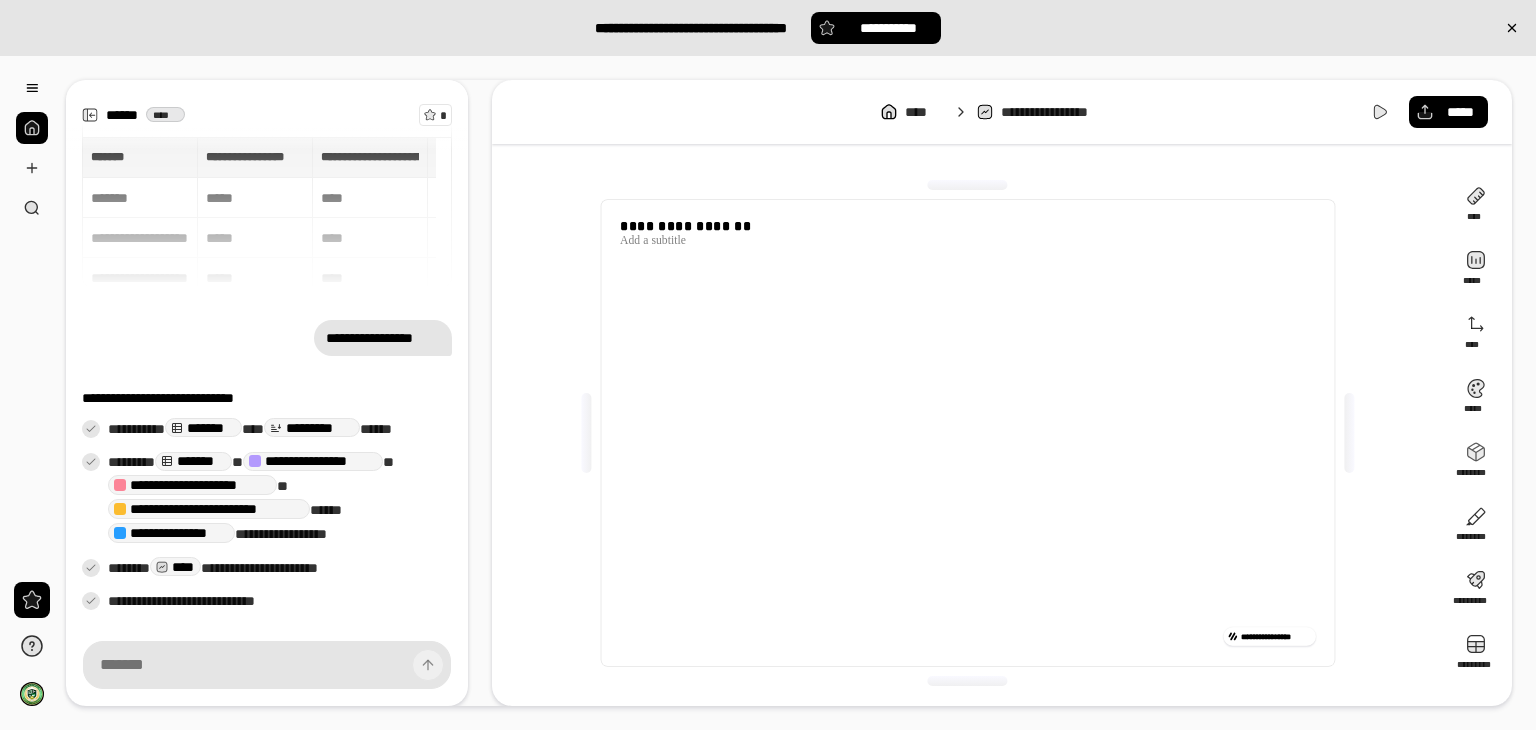 scroll, scrollTop: 34, scrollLeft: 0, axis: vertical 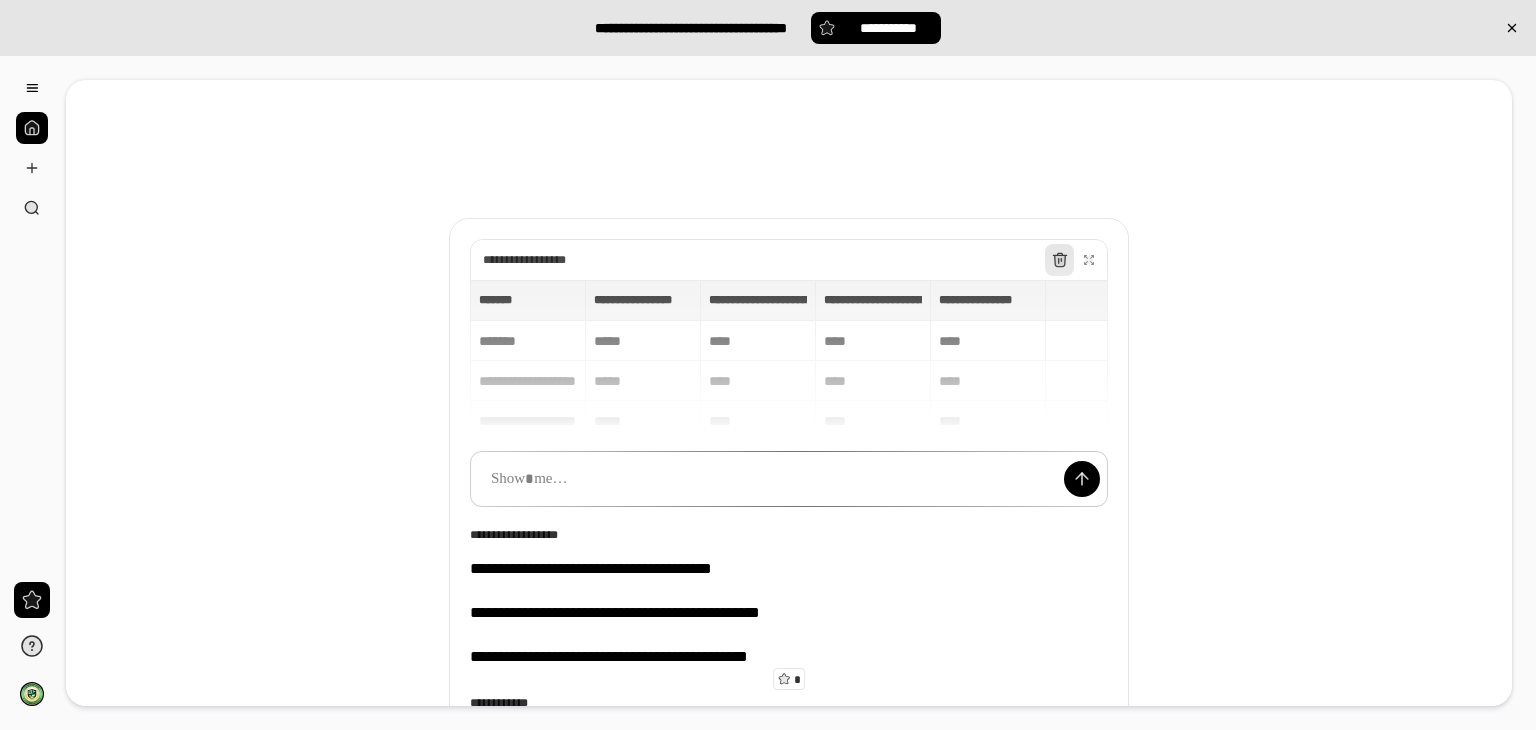 click at bounding box center [1060, 260] 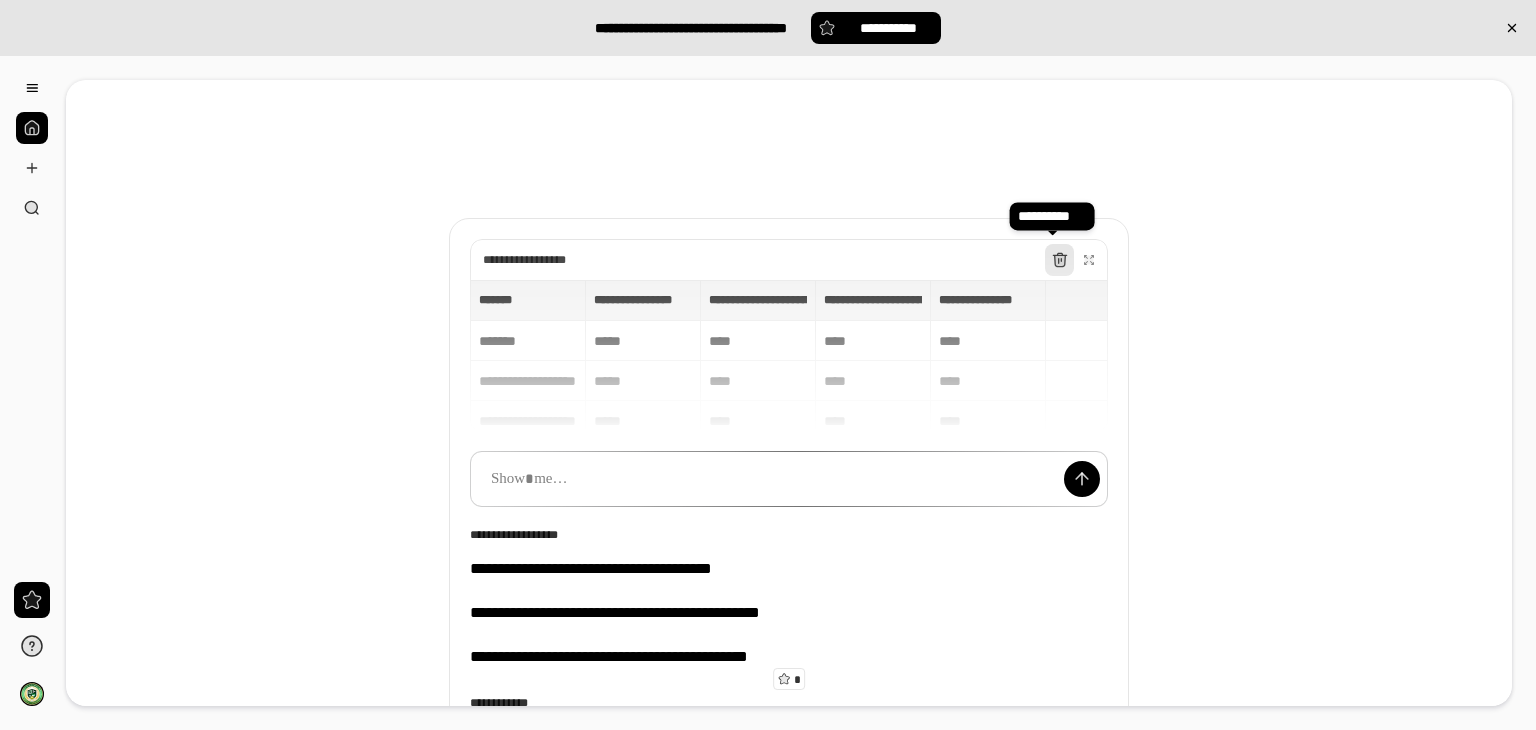click 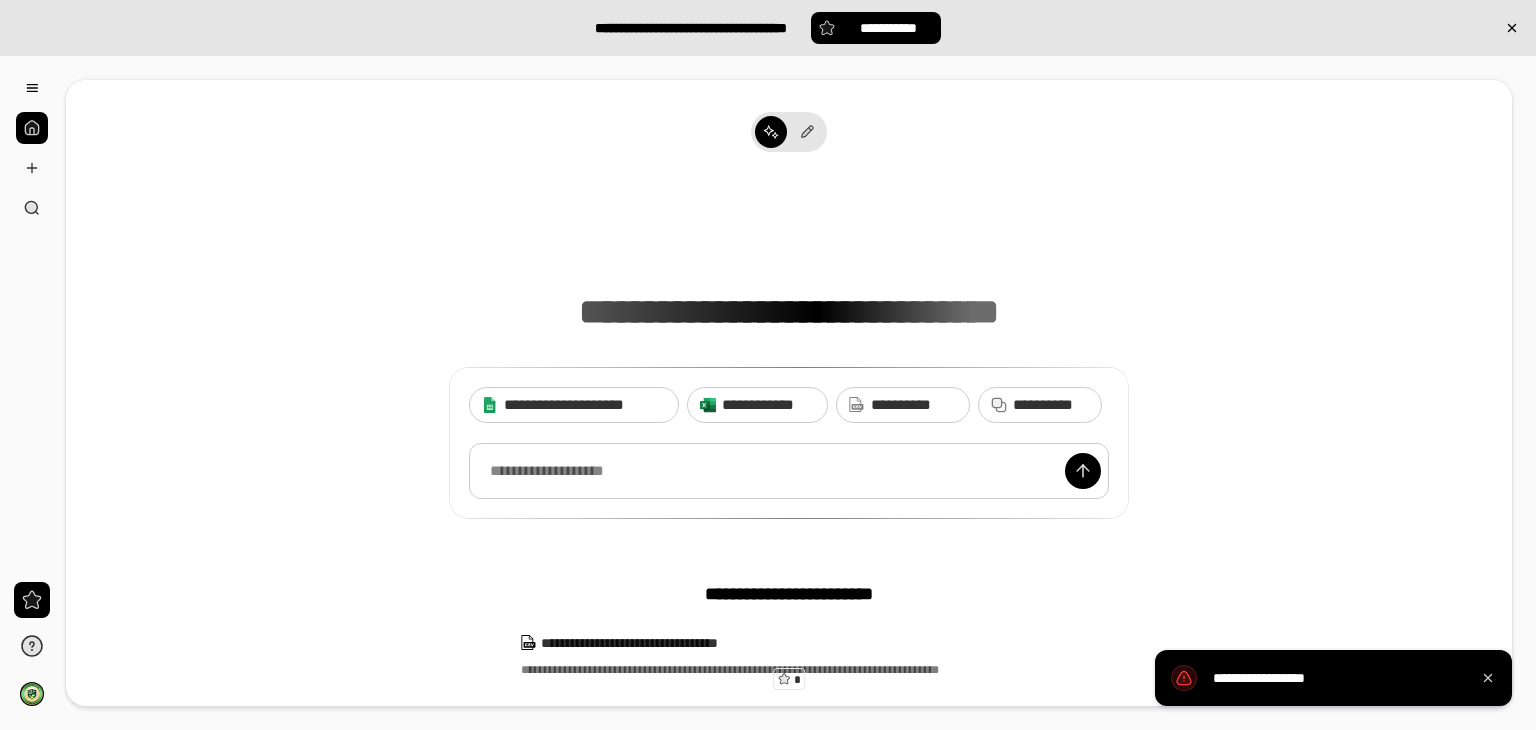 click at bounding box center [789, 471] 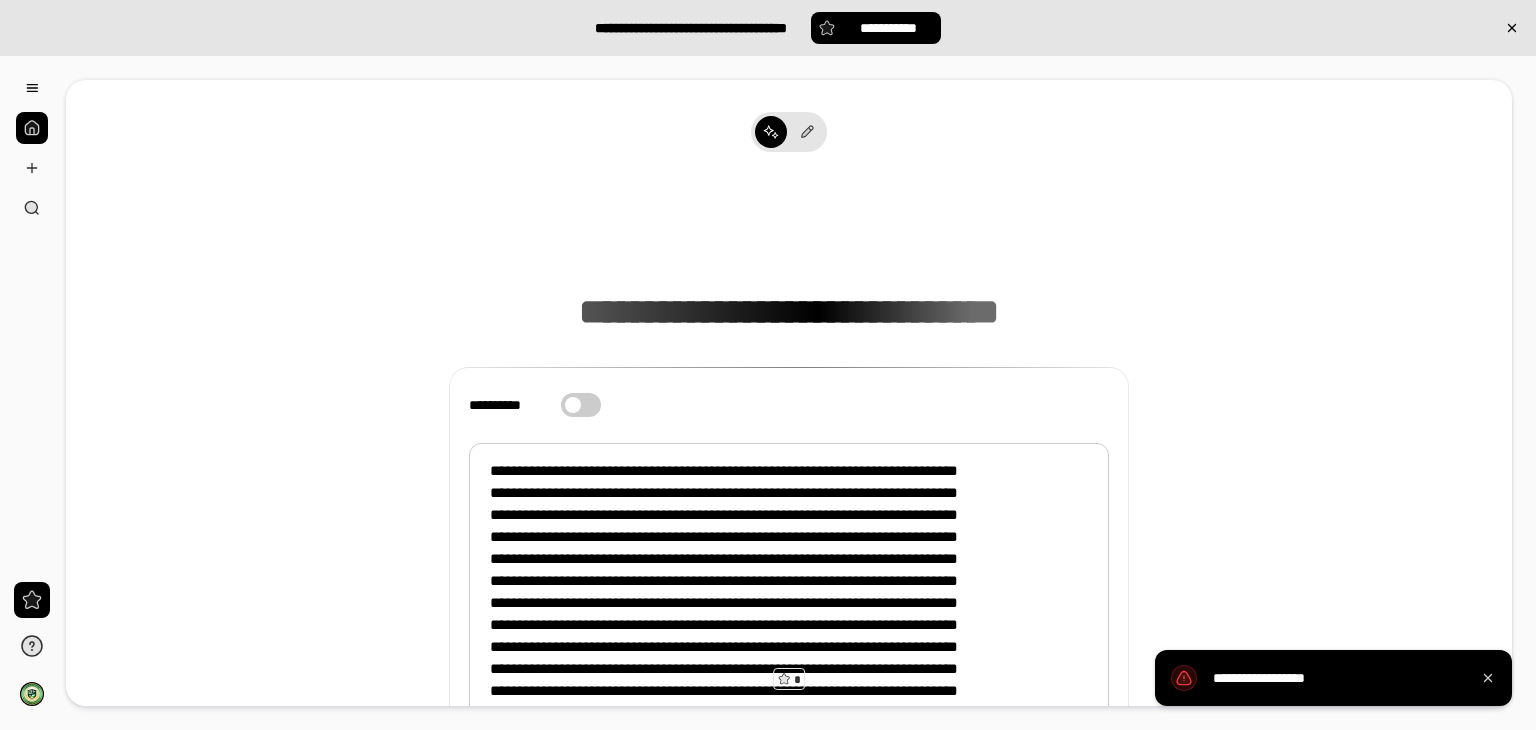 scroll, scrollTop: 38, scrollLeft: 0, axis: vertical 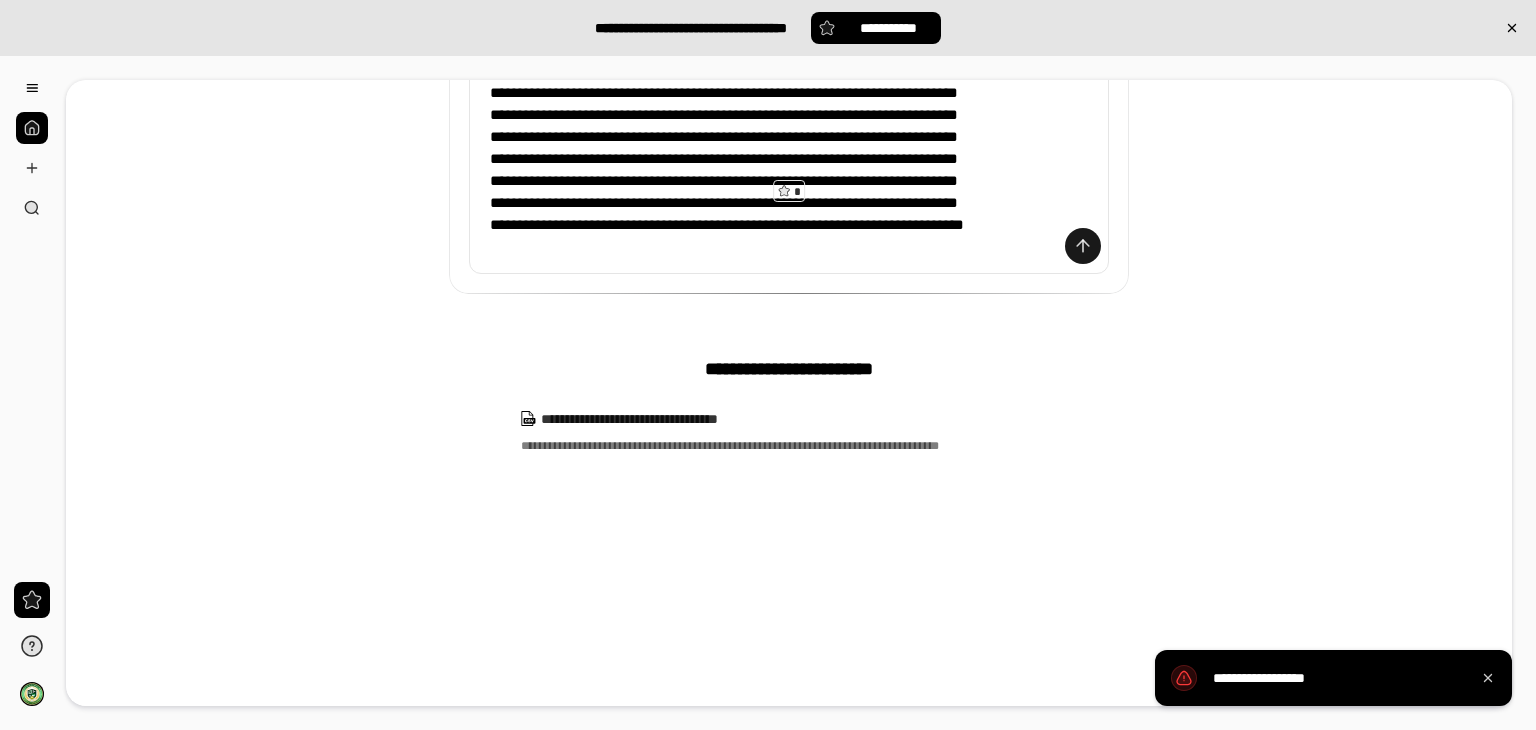 click at bounding box center (1083, 246) 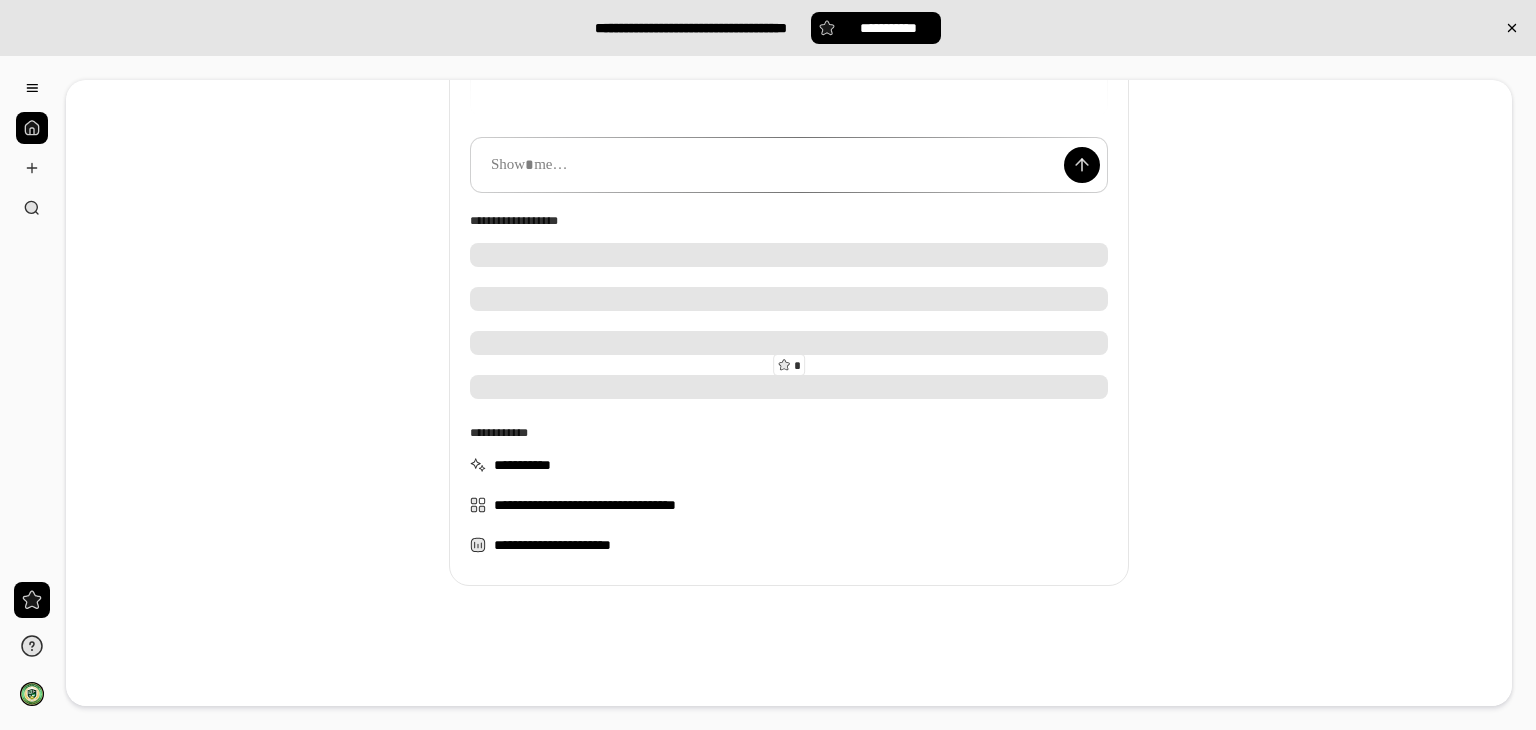scroll, scrollTop: 312, scrollLeft: 0, axis: vertical 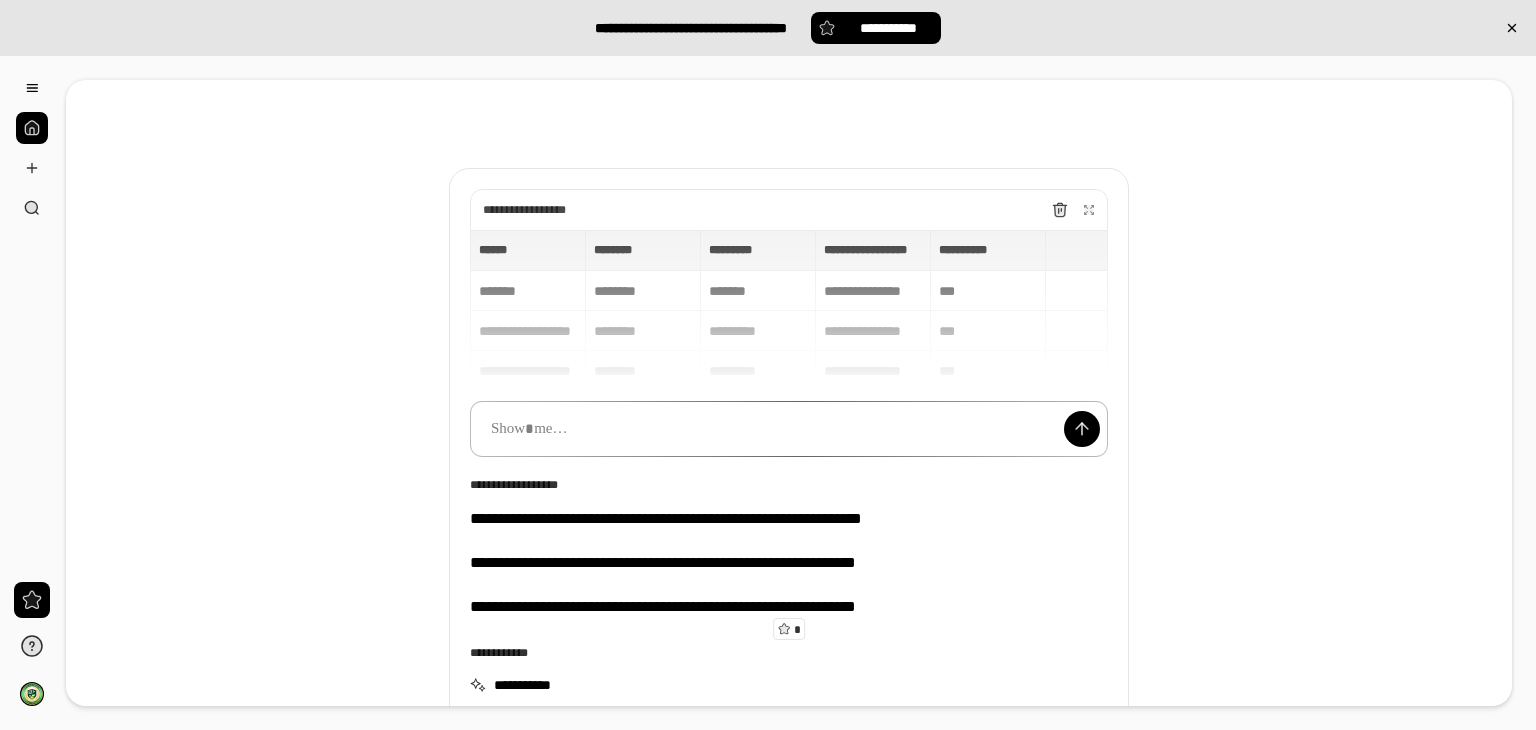 click at bounding box center (789, 429) 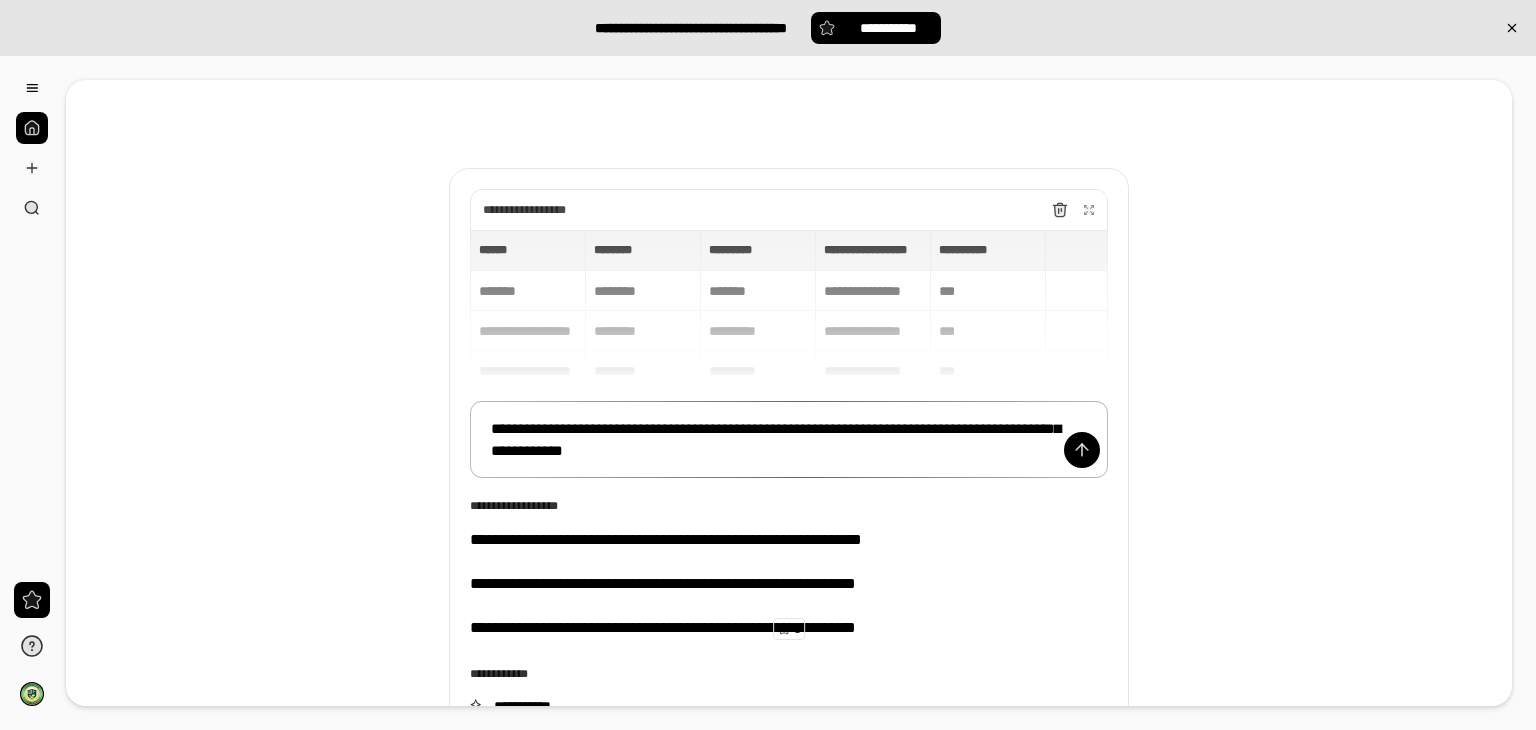click on "**********" at bounding box center [789, 440] 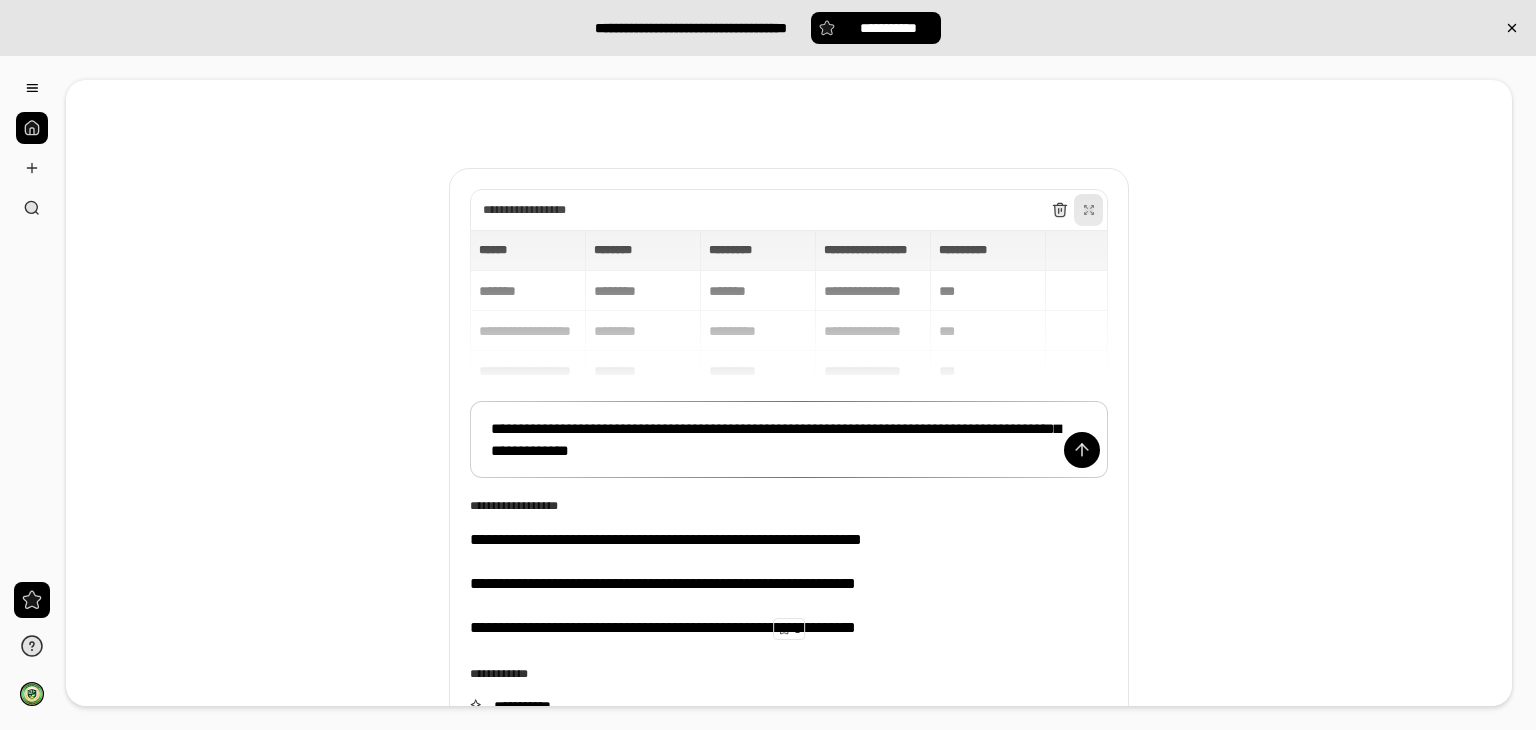 click 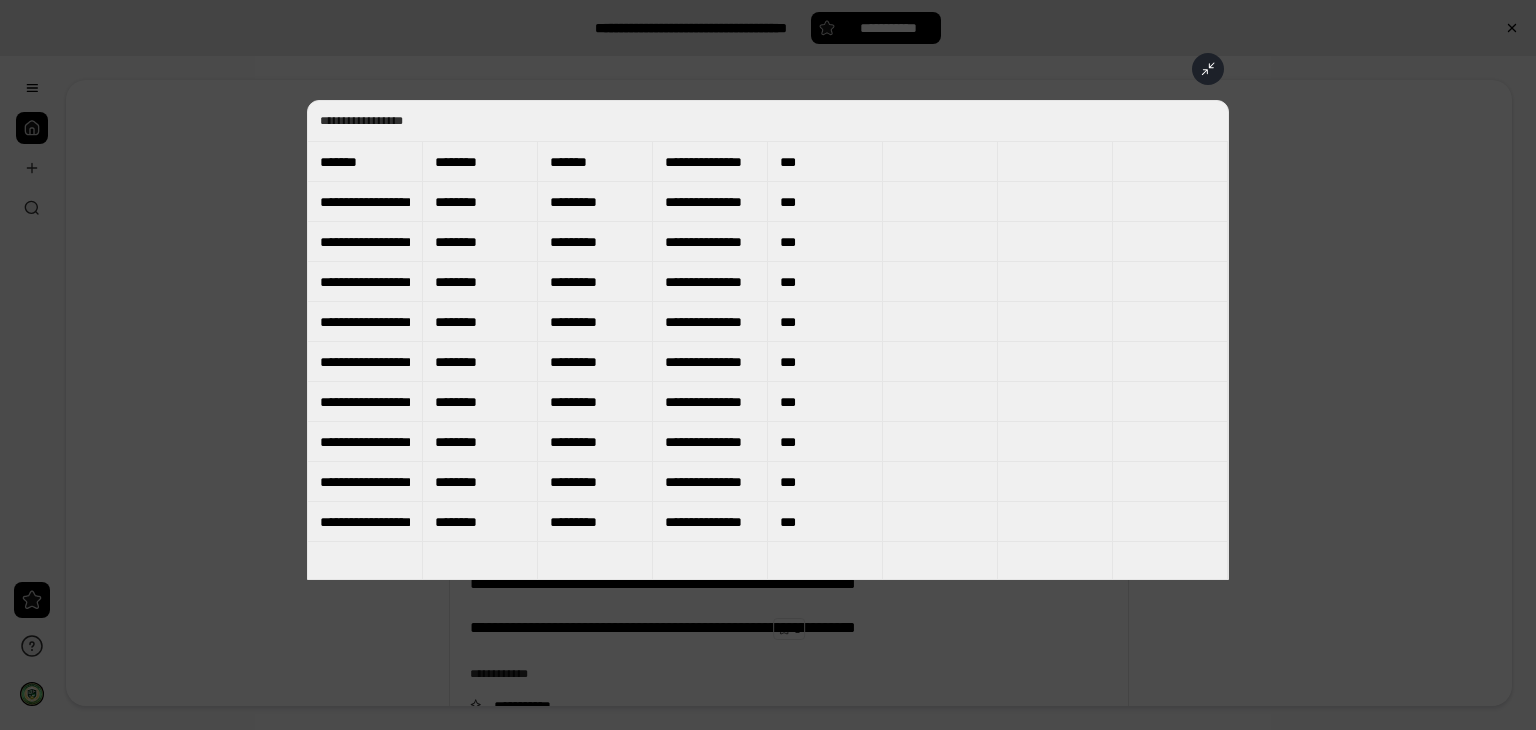 scroll, scrollTop: 0, scrollLeft: 0, axis: both 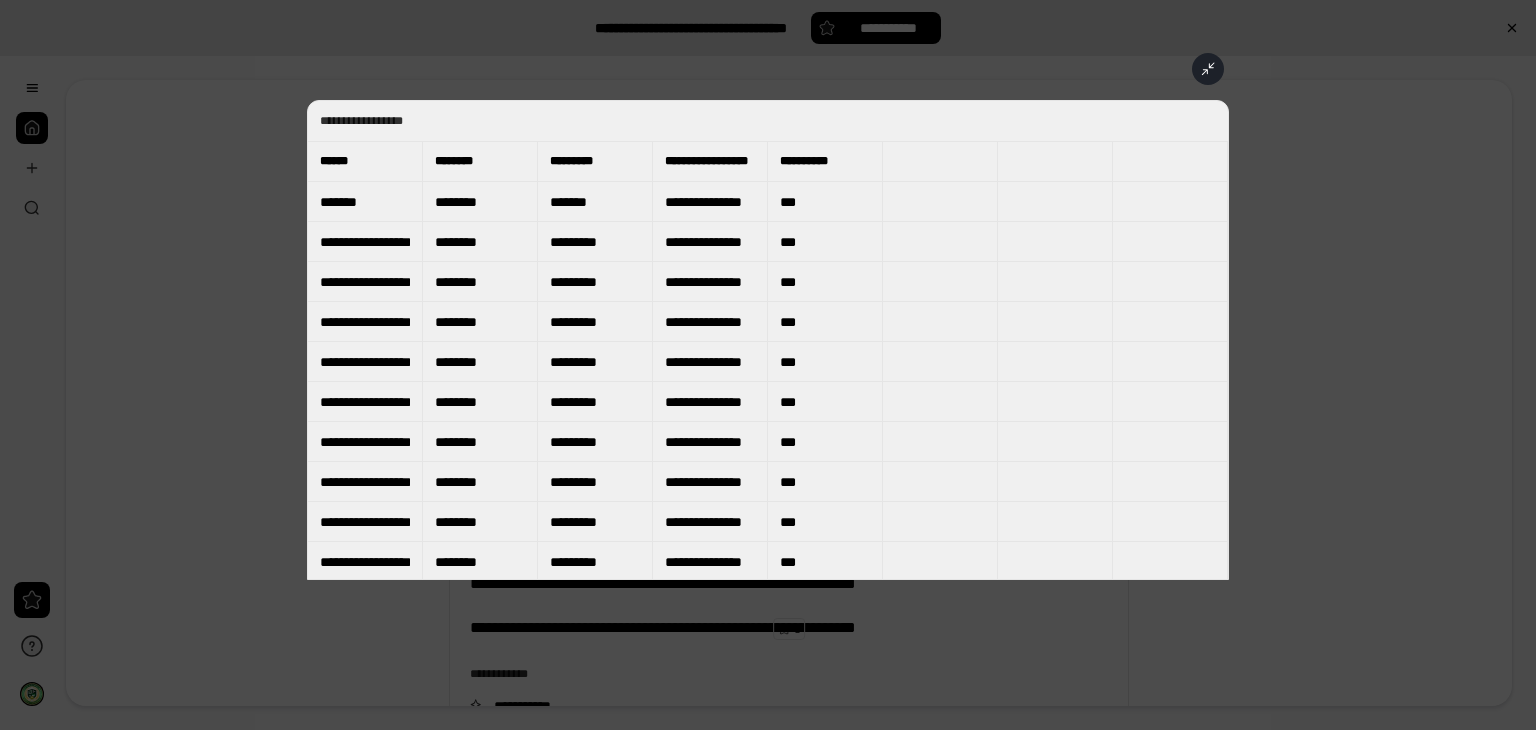 click 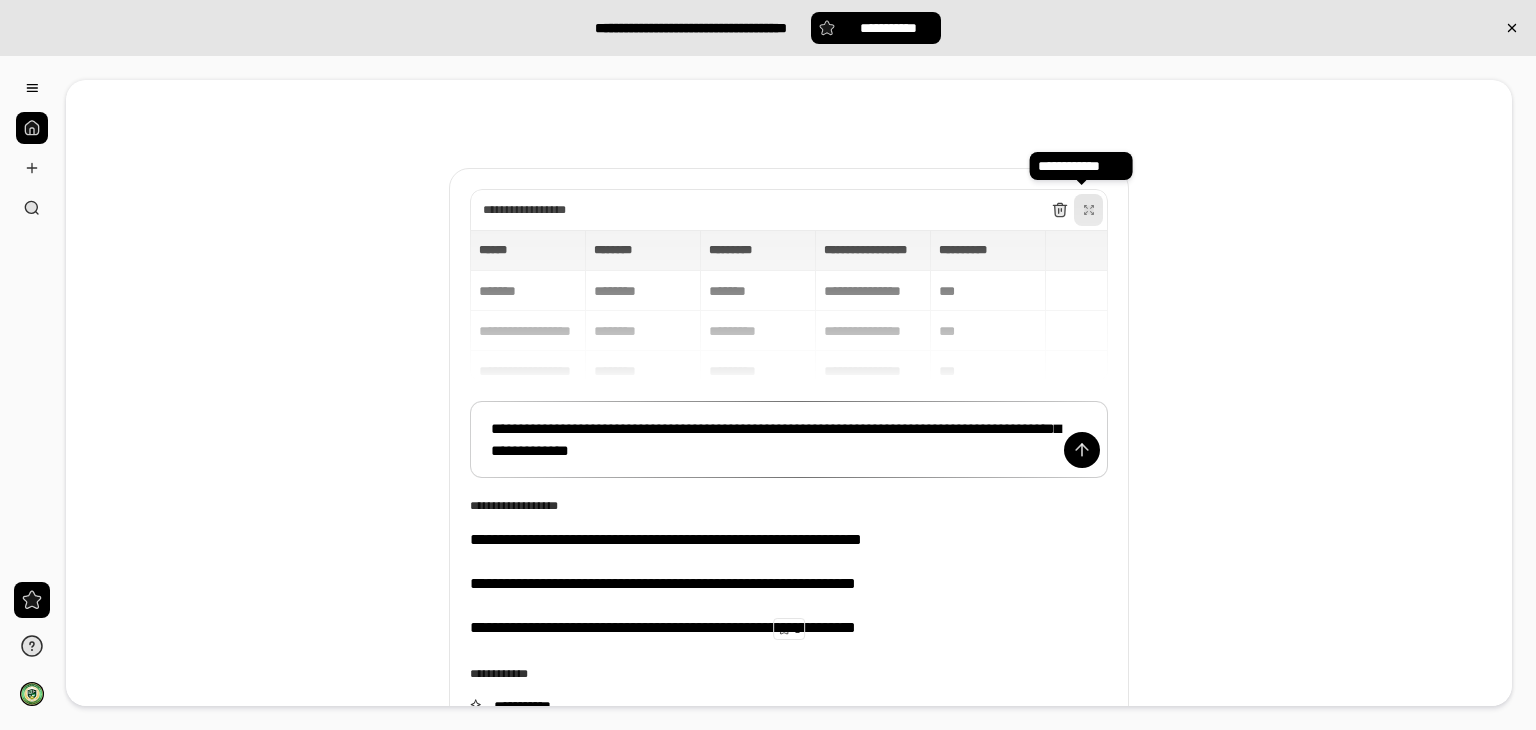 click on "**********" at bounding box center (758, 210) 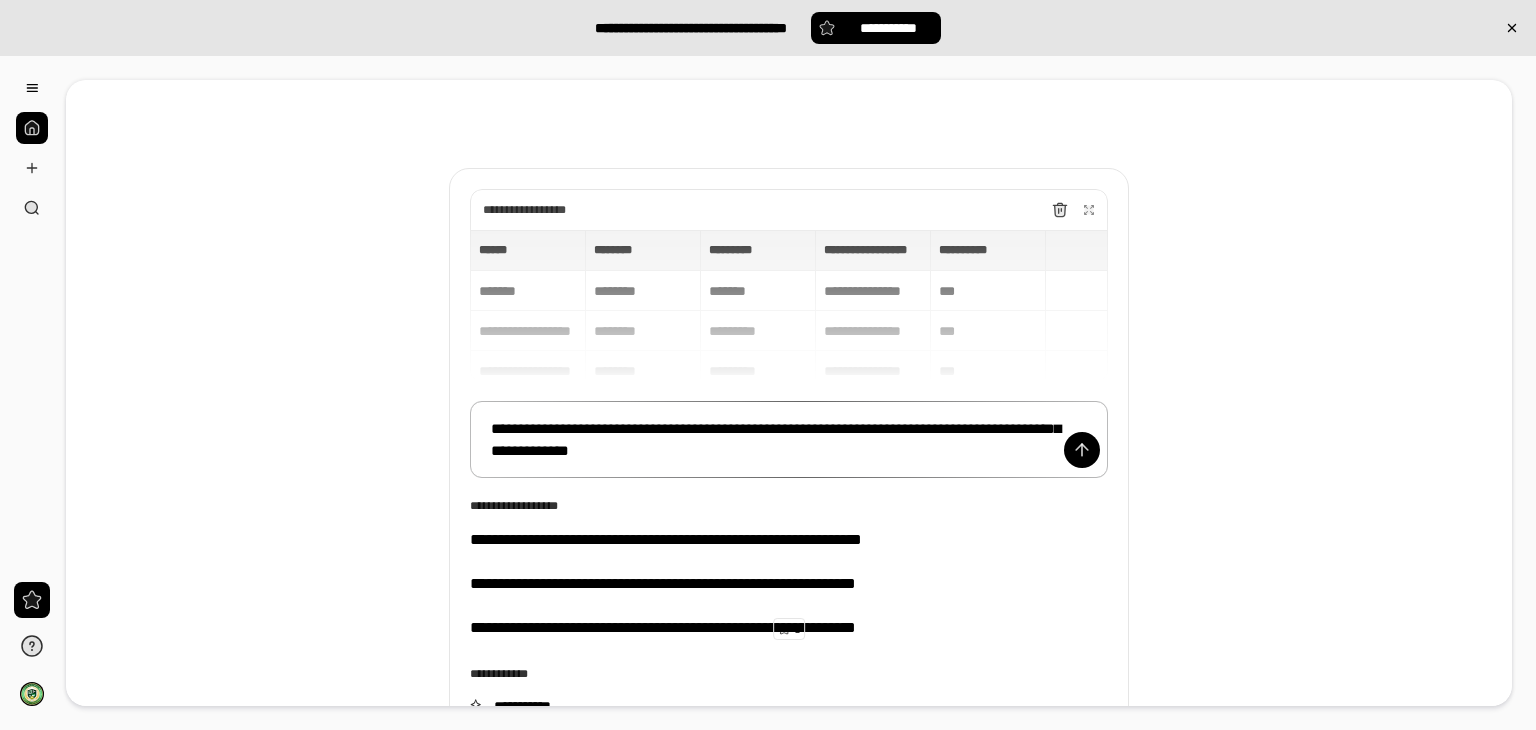 scroll, scrollTop: 15, scrollLeft: 0, axis: vertical 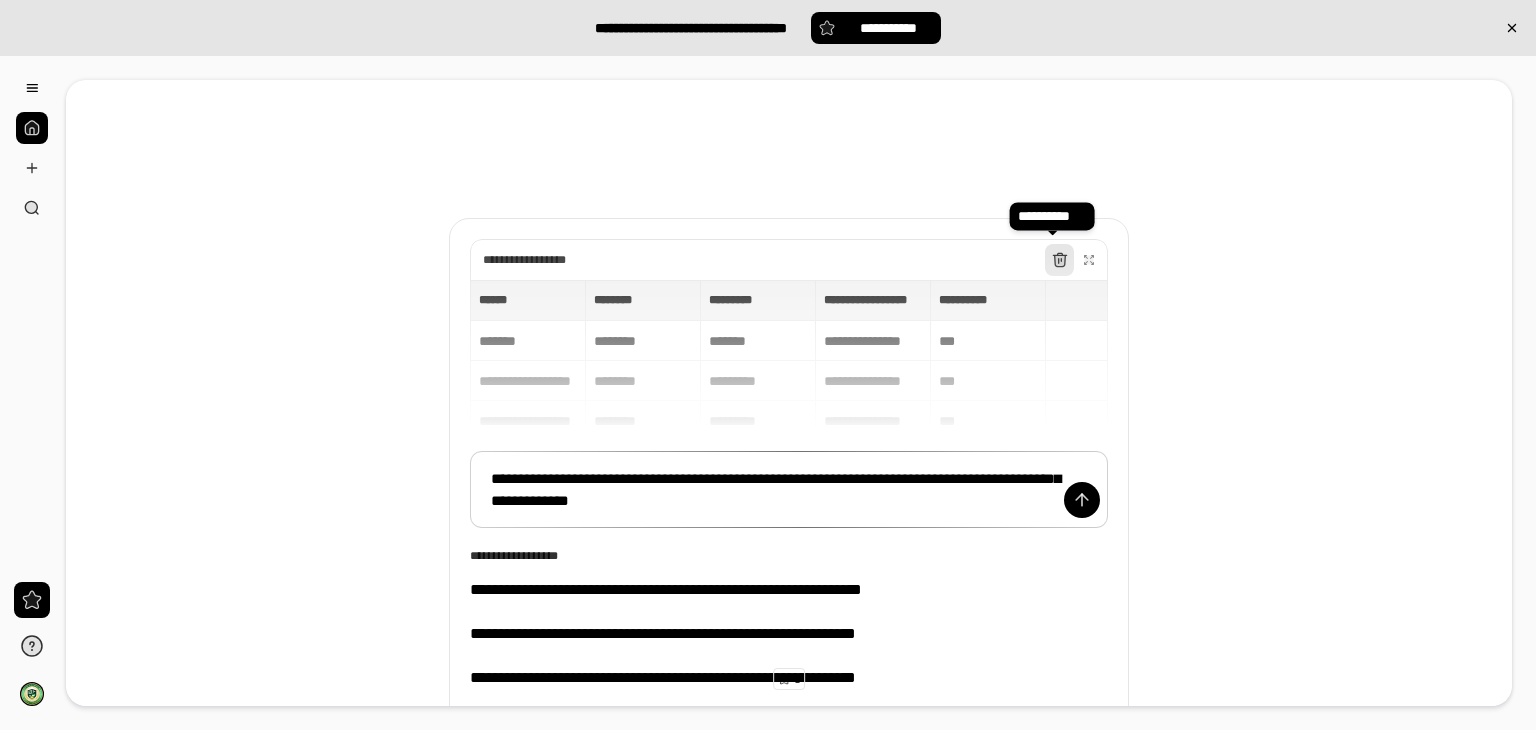 click at bounding box center (1060, 260) 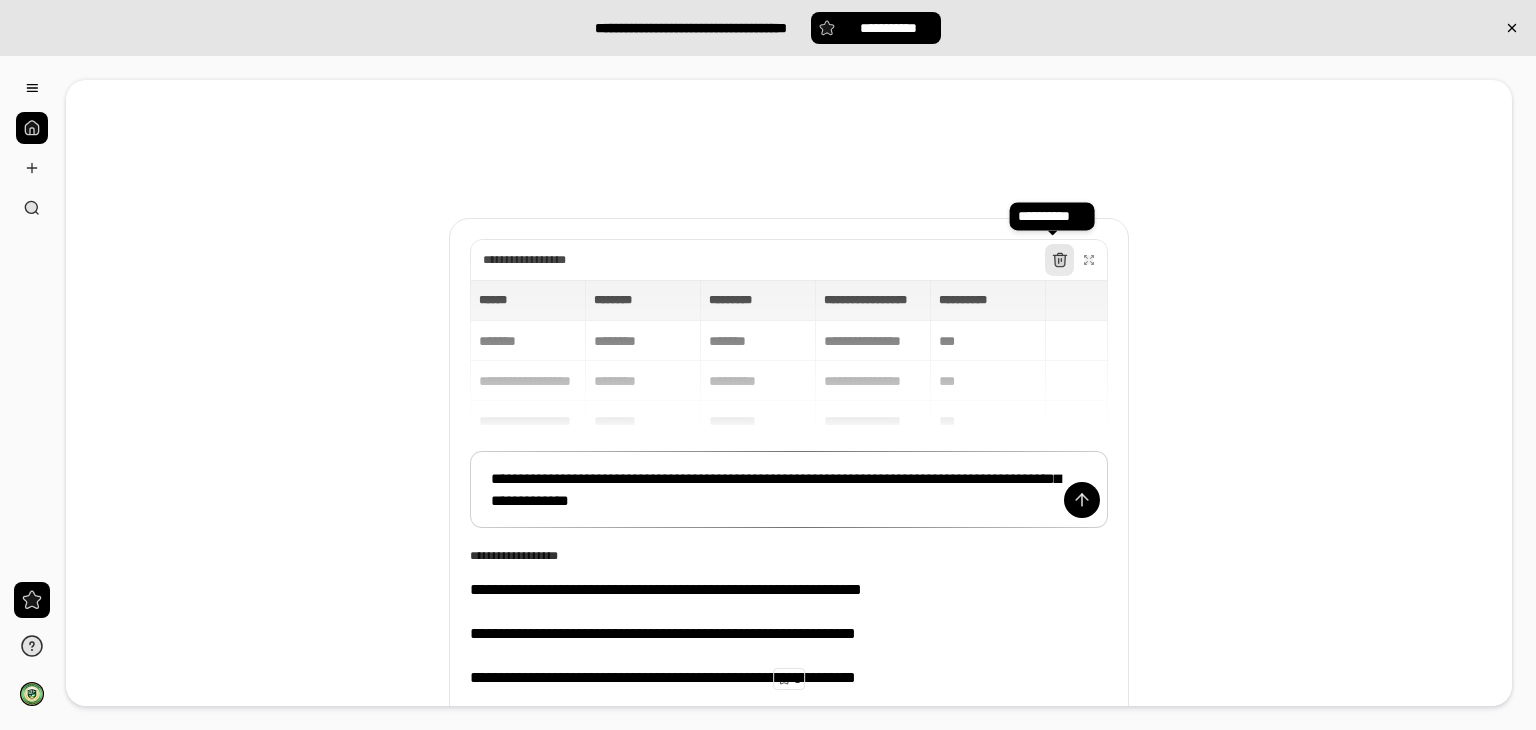 click 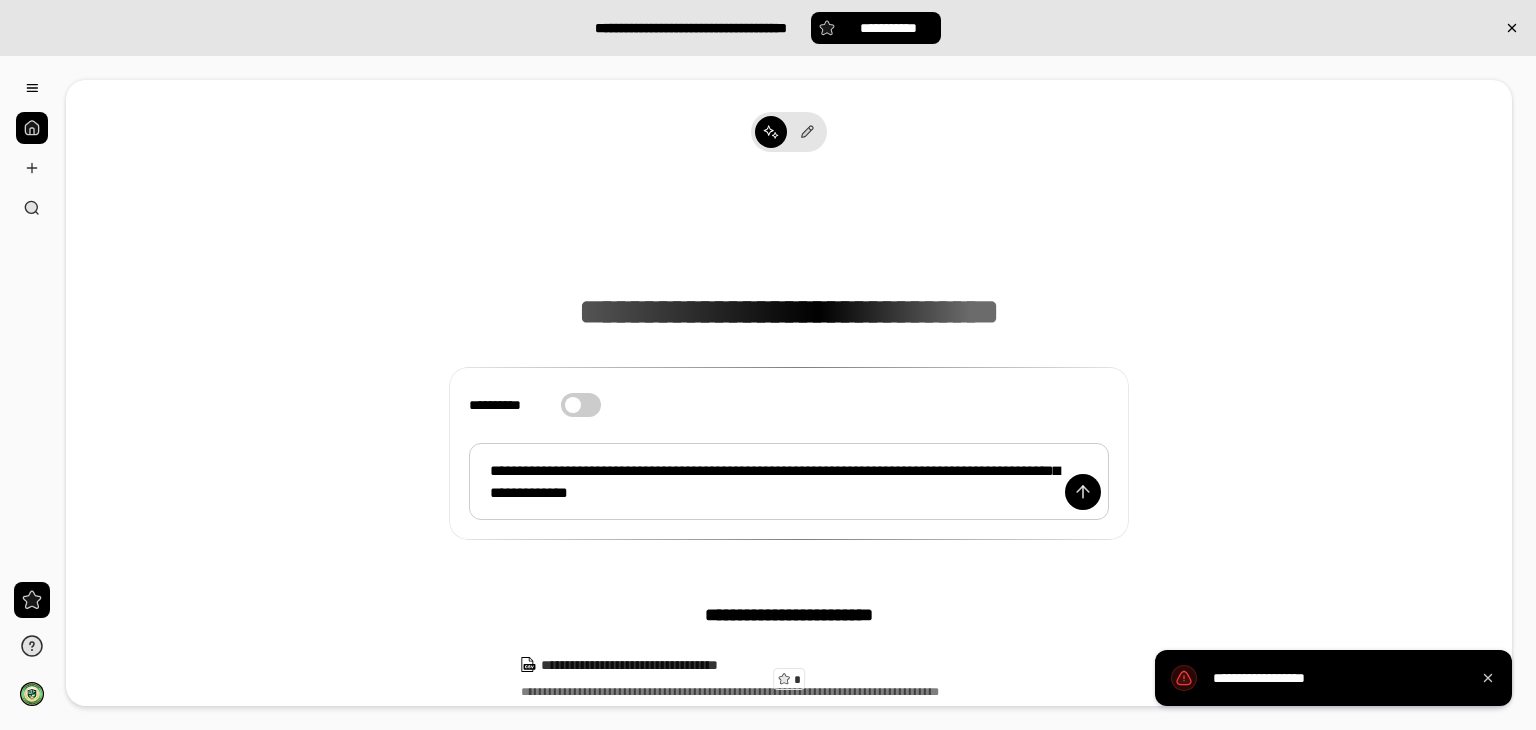 click on "**********" at bounding box center [789, 482] 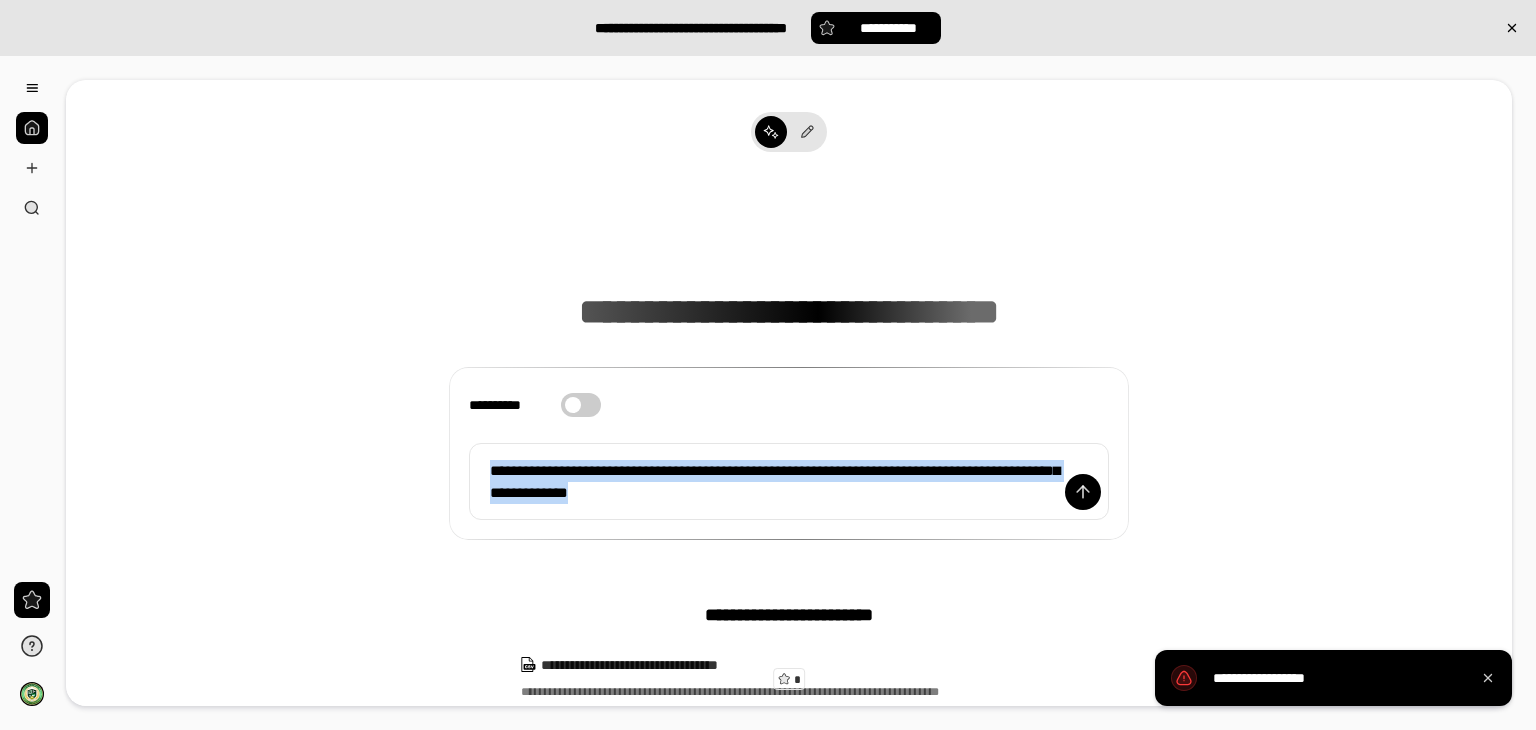 drag, startPoint x: 716, startPoint y: 497, endPoint x: 428, endPoint y: 445, distance: 292.6568 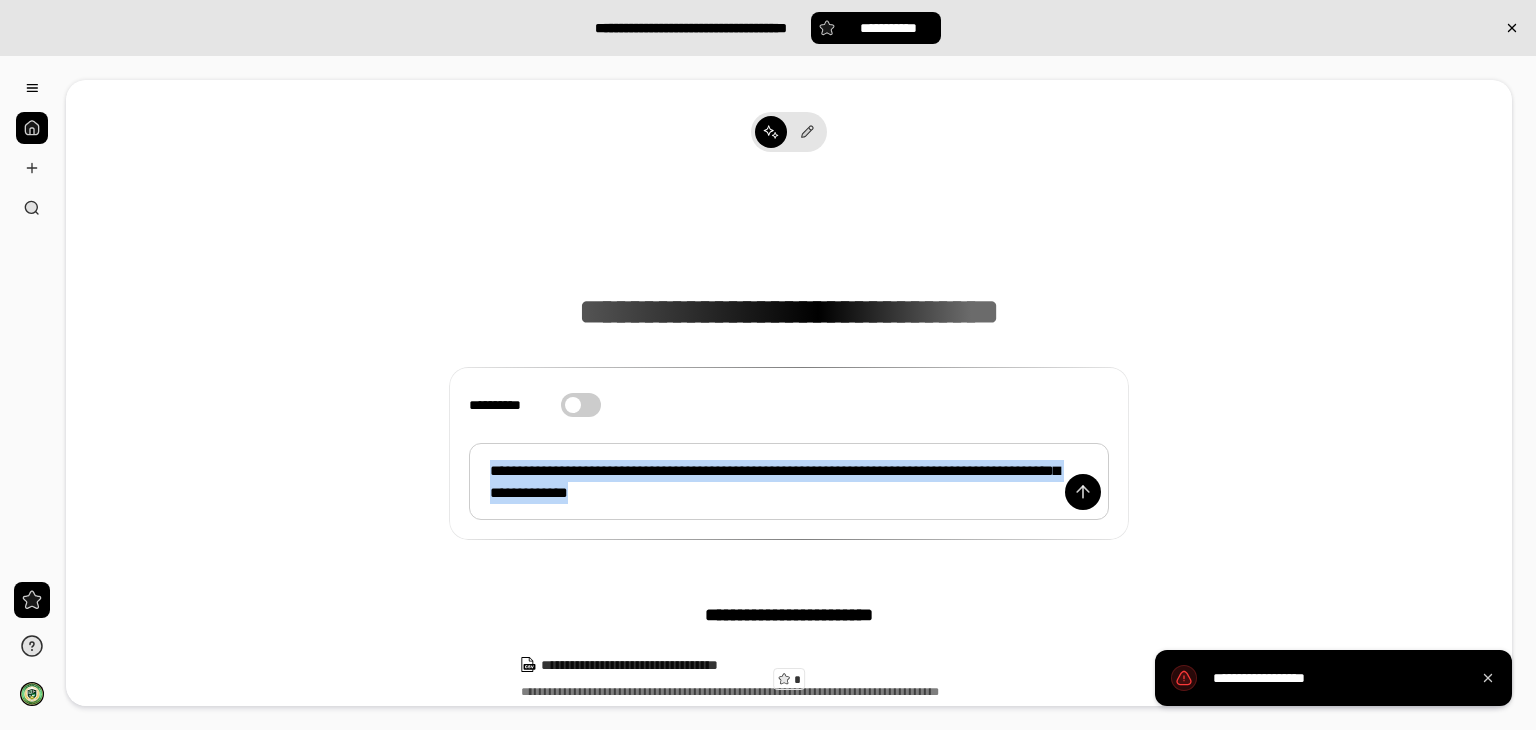 click on "**********" at bounding box center [789, 482] 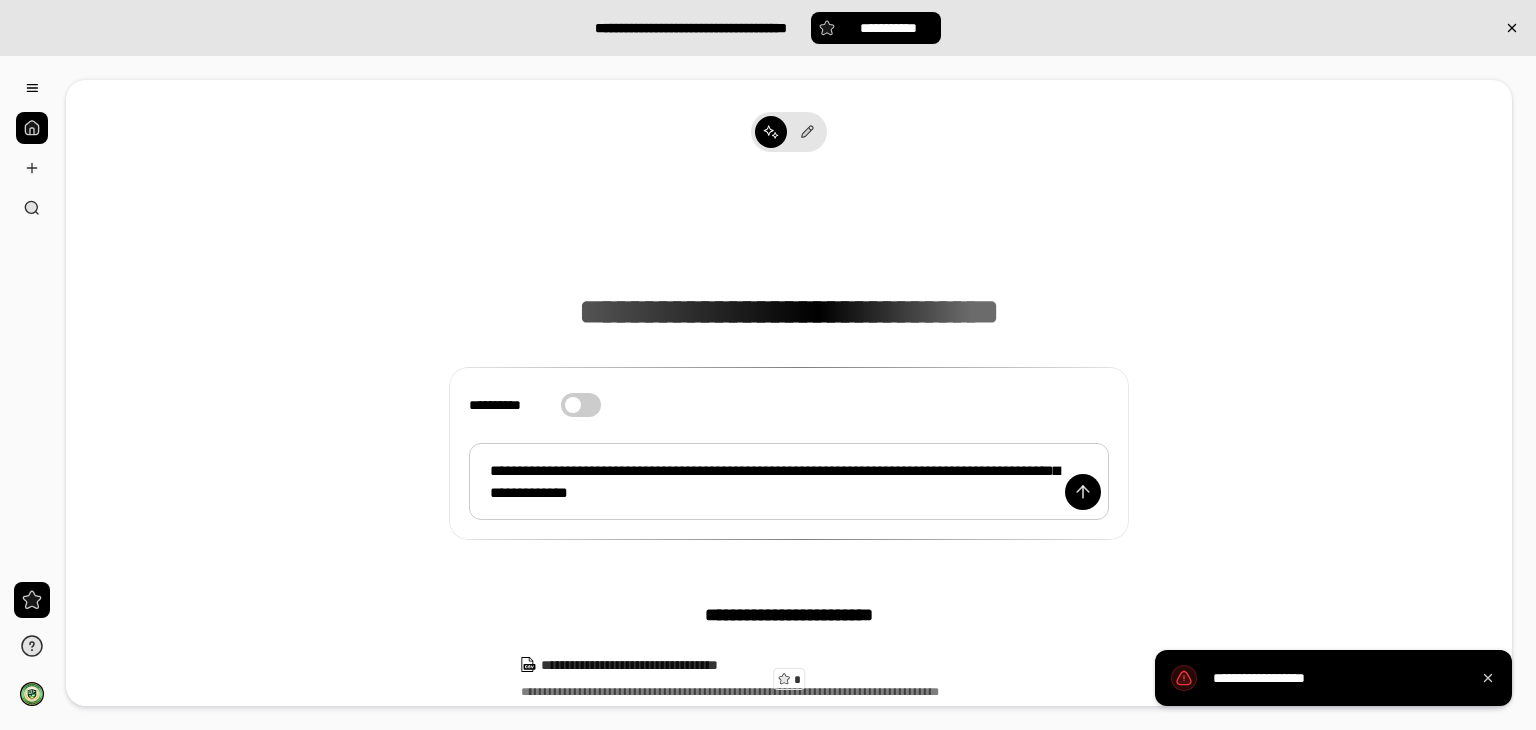 click on "**********" at bounding box center [789, 482] 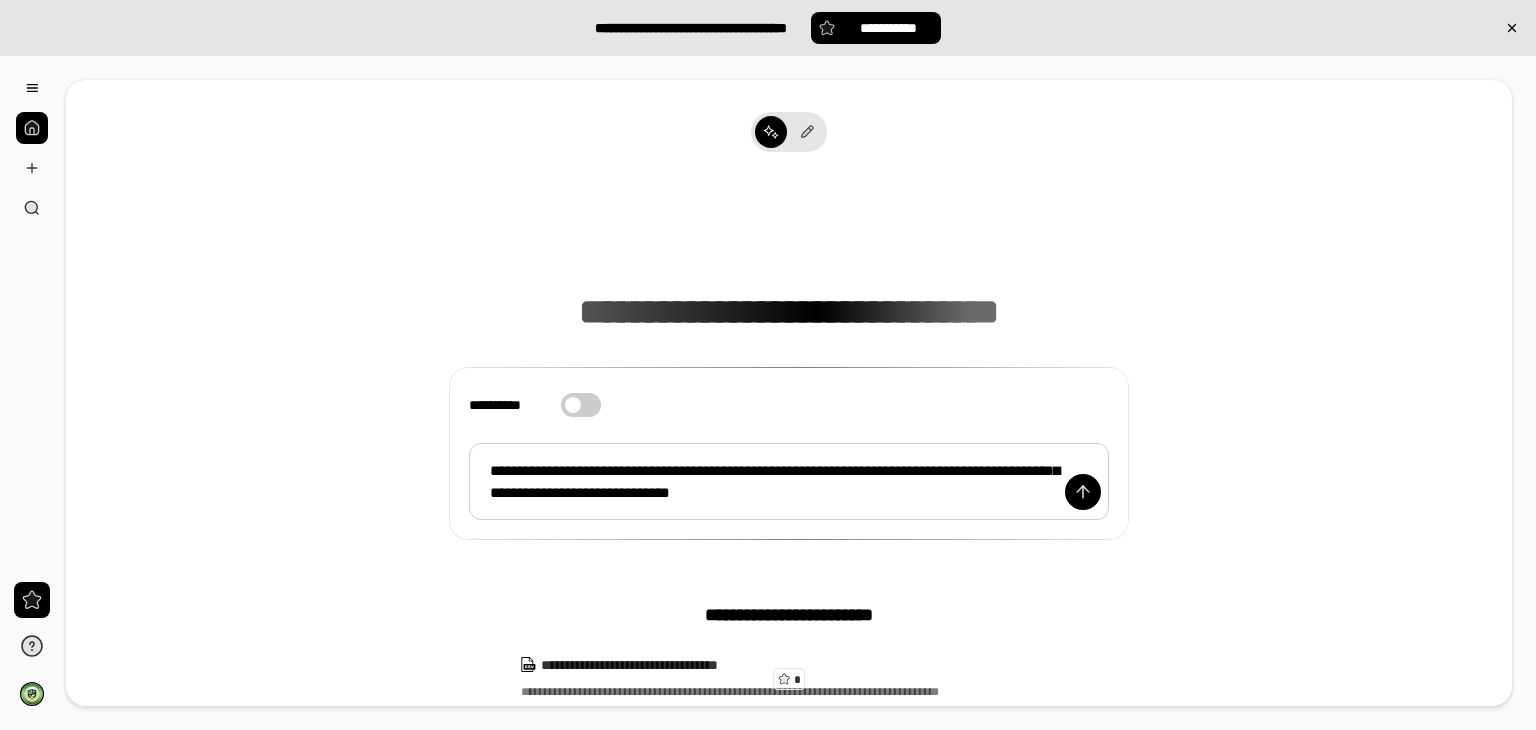 click on "**********" at bounding box center [789, 482] 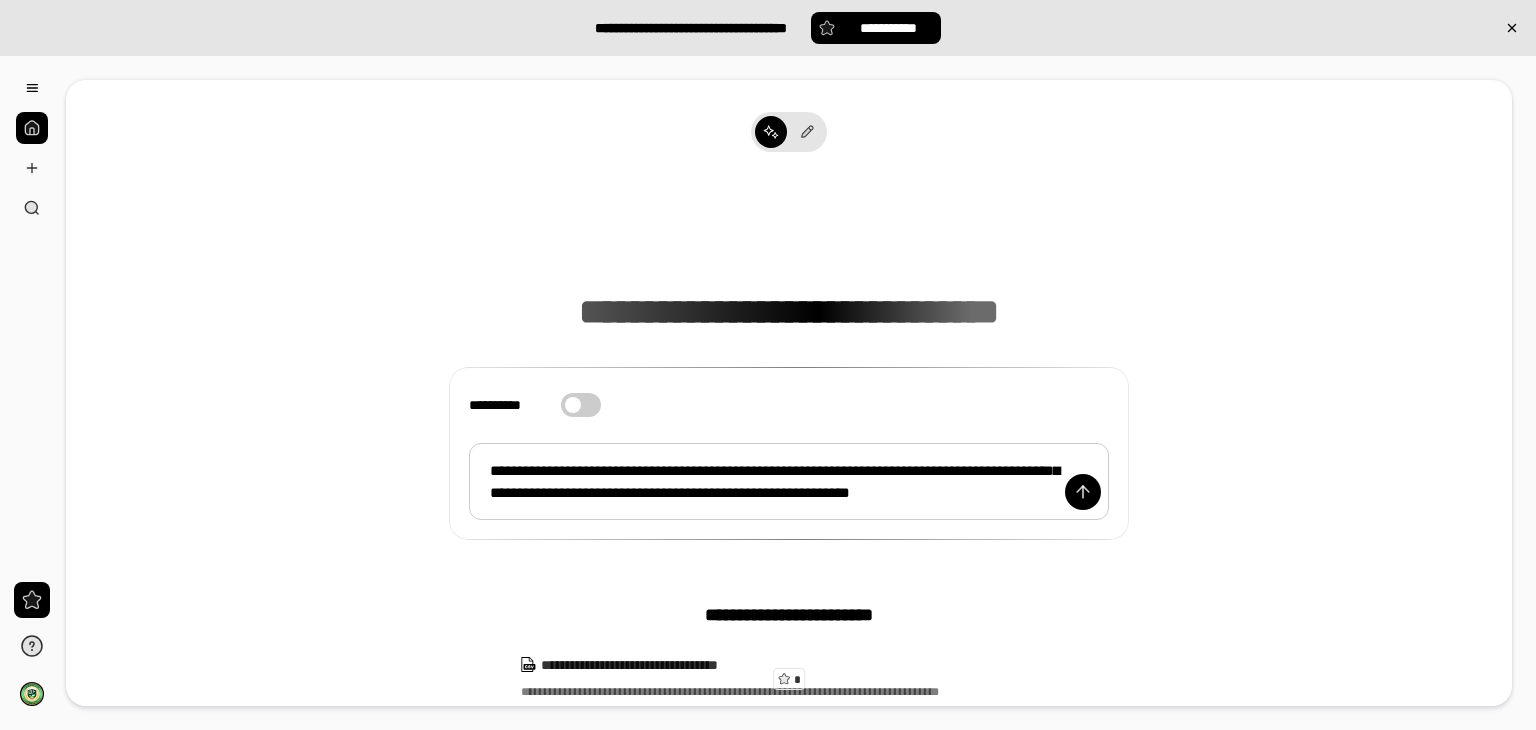 click on "**********" at bounding box center [789, 482] 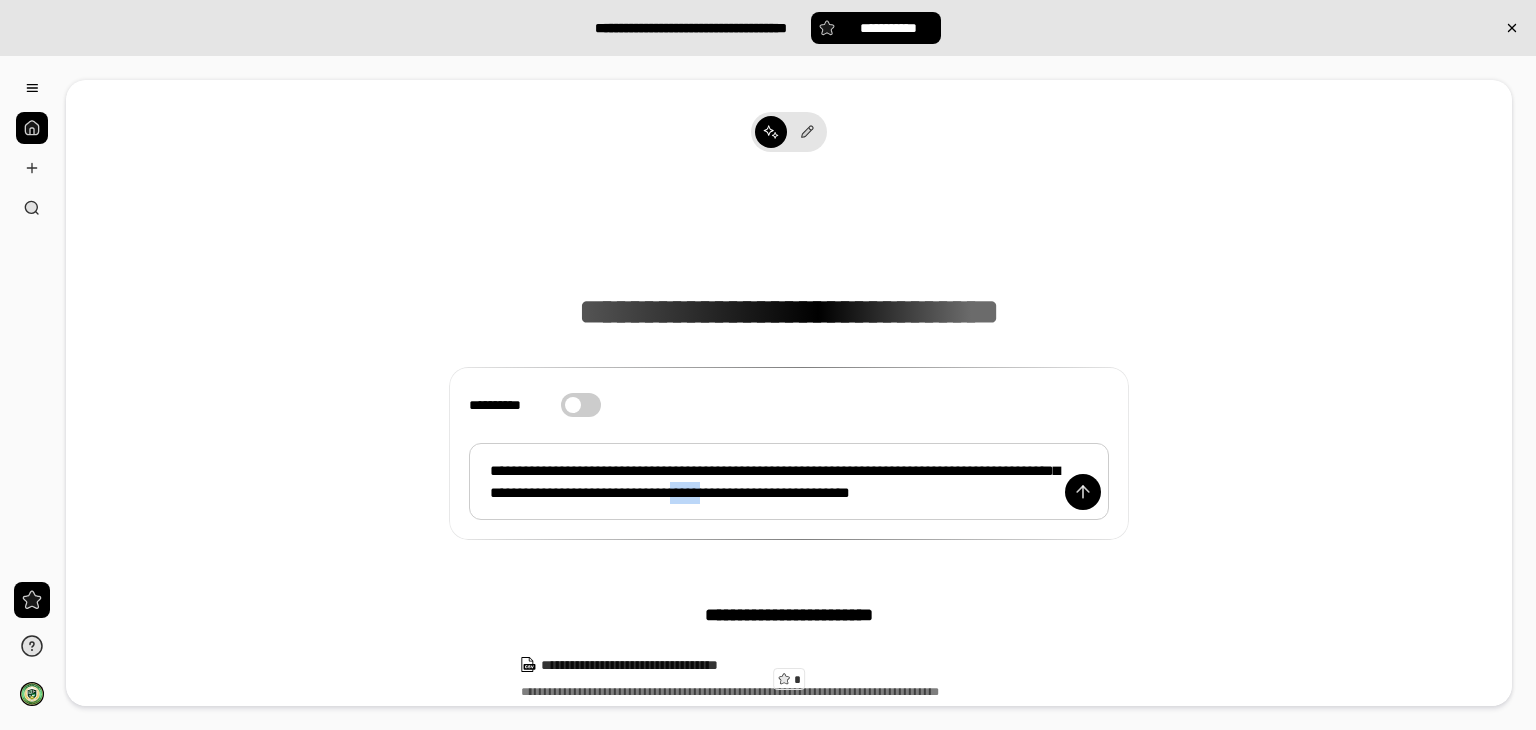 click on "**********" at bounding box center [789, 482] 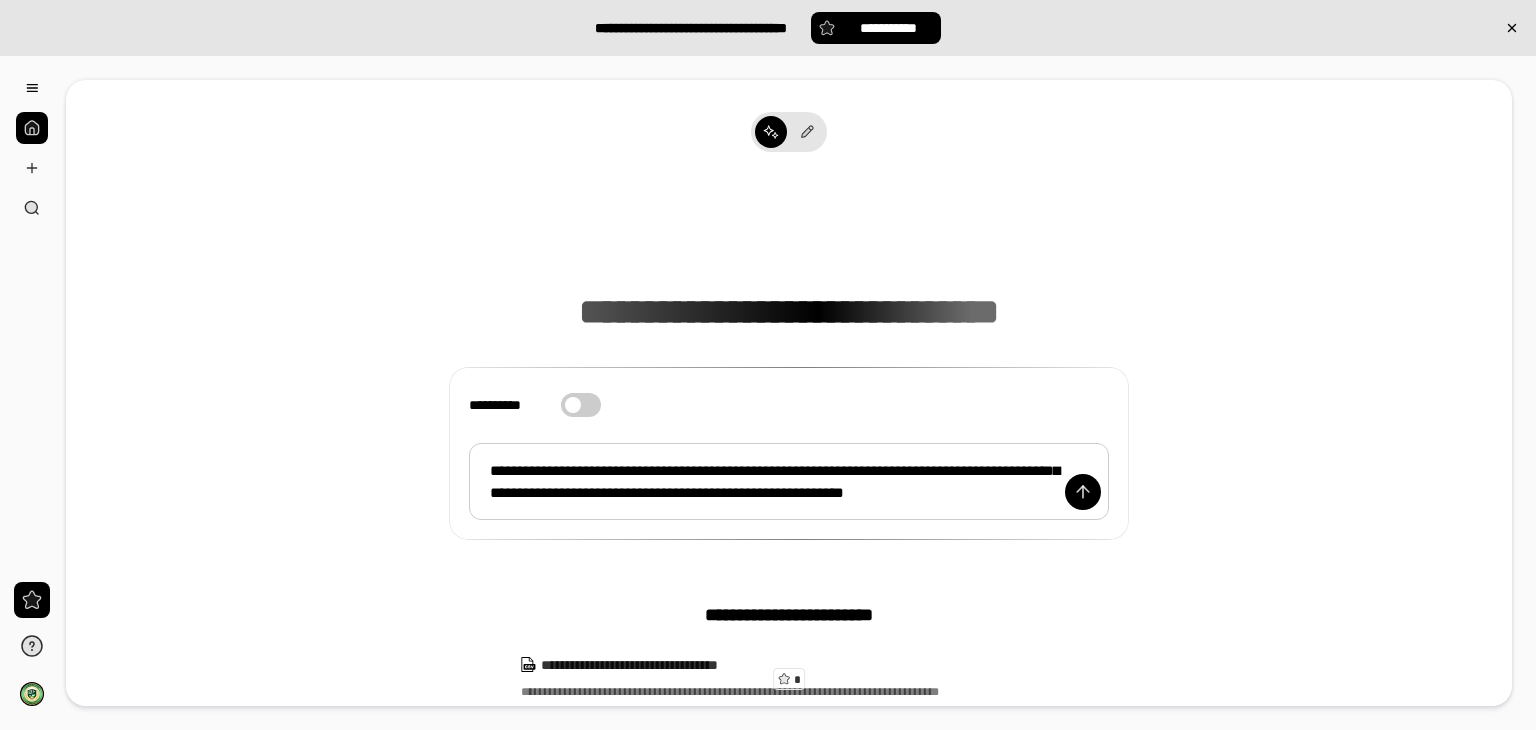 click on "**********" at bounding box center (789, 482) 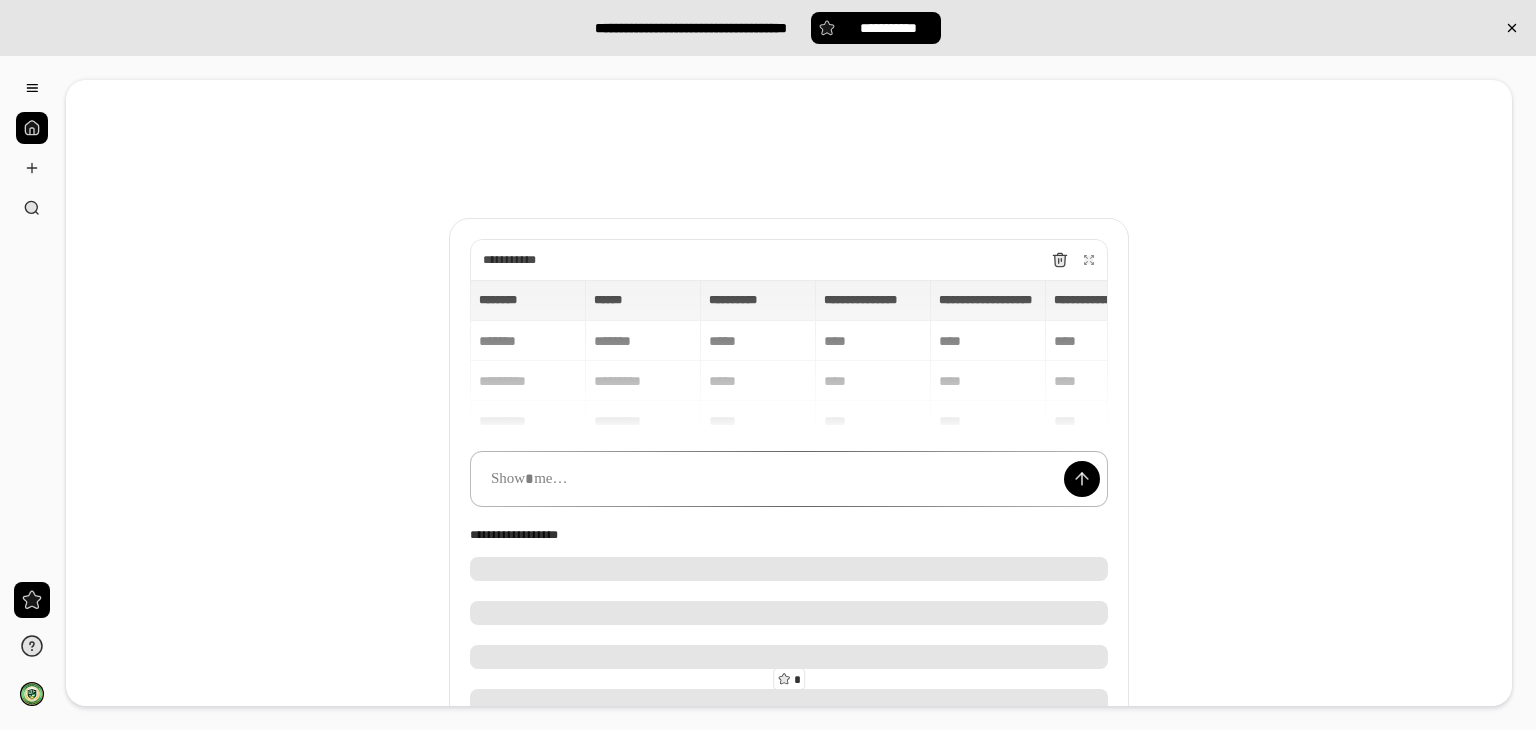 click at bounding box center [789, 479] 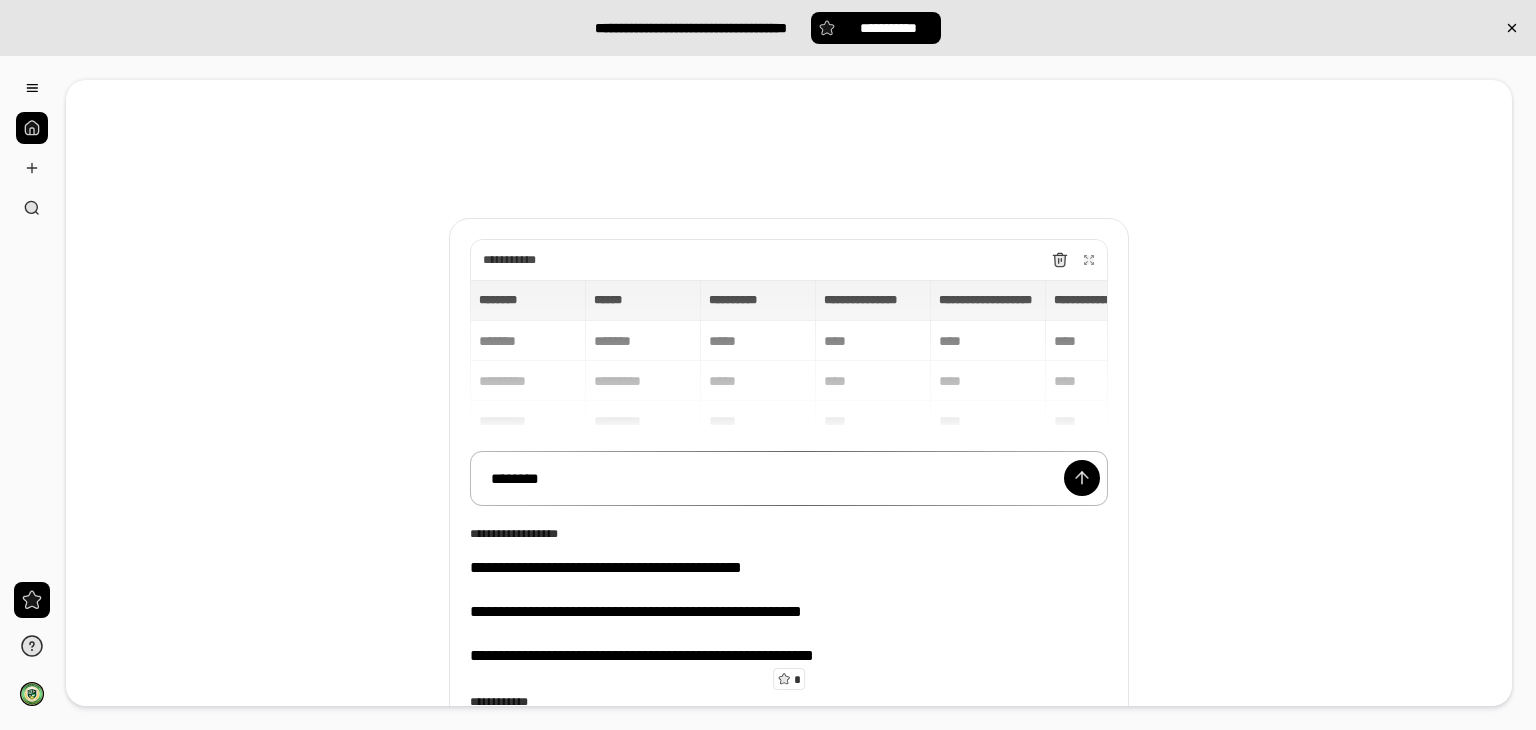 scroll, scrollTop: 1, scrollLeft: 0, axis: vertical 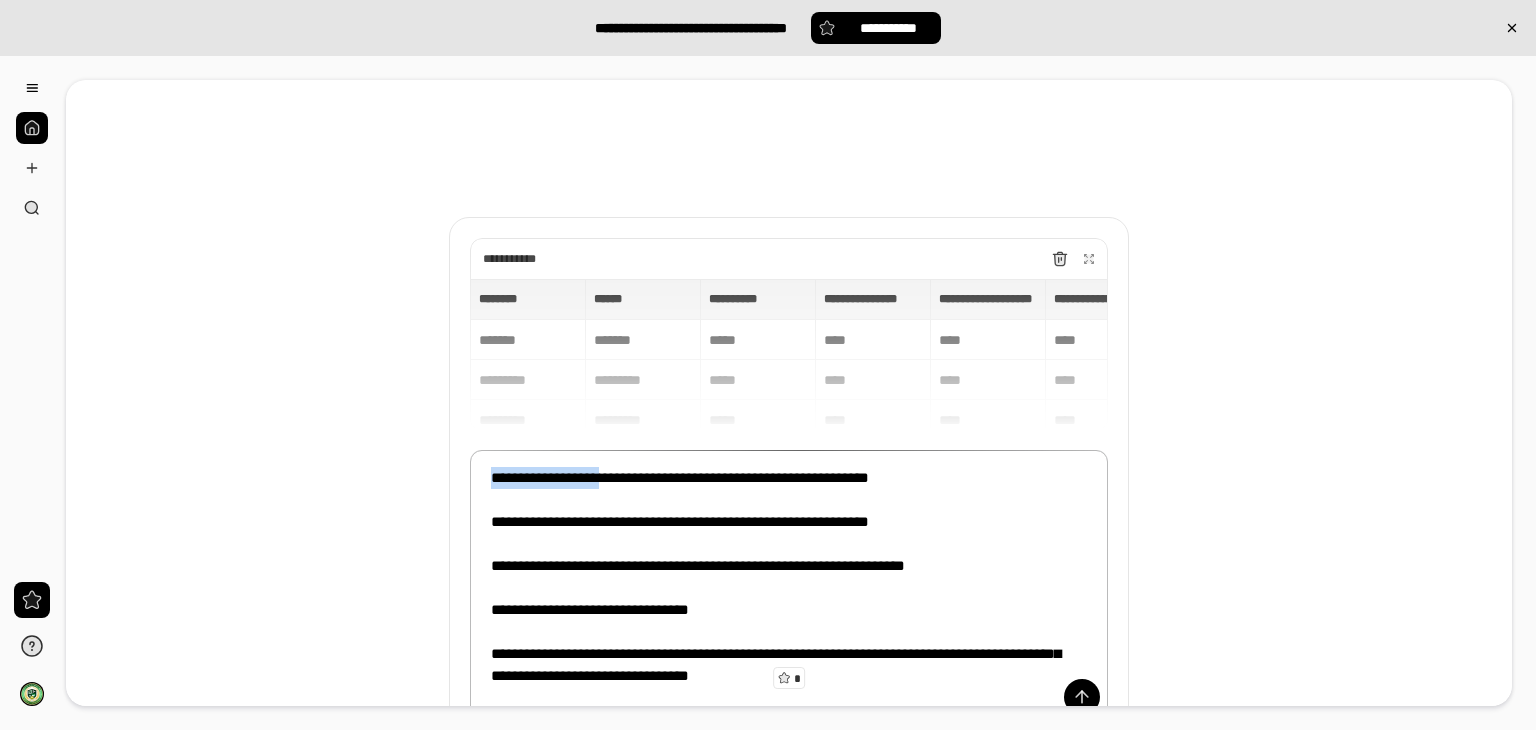 drag, startPoint x: 630, startPoint y: 477, endPoint x: 453, endPoint y: 473, distance: 177.0452 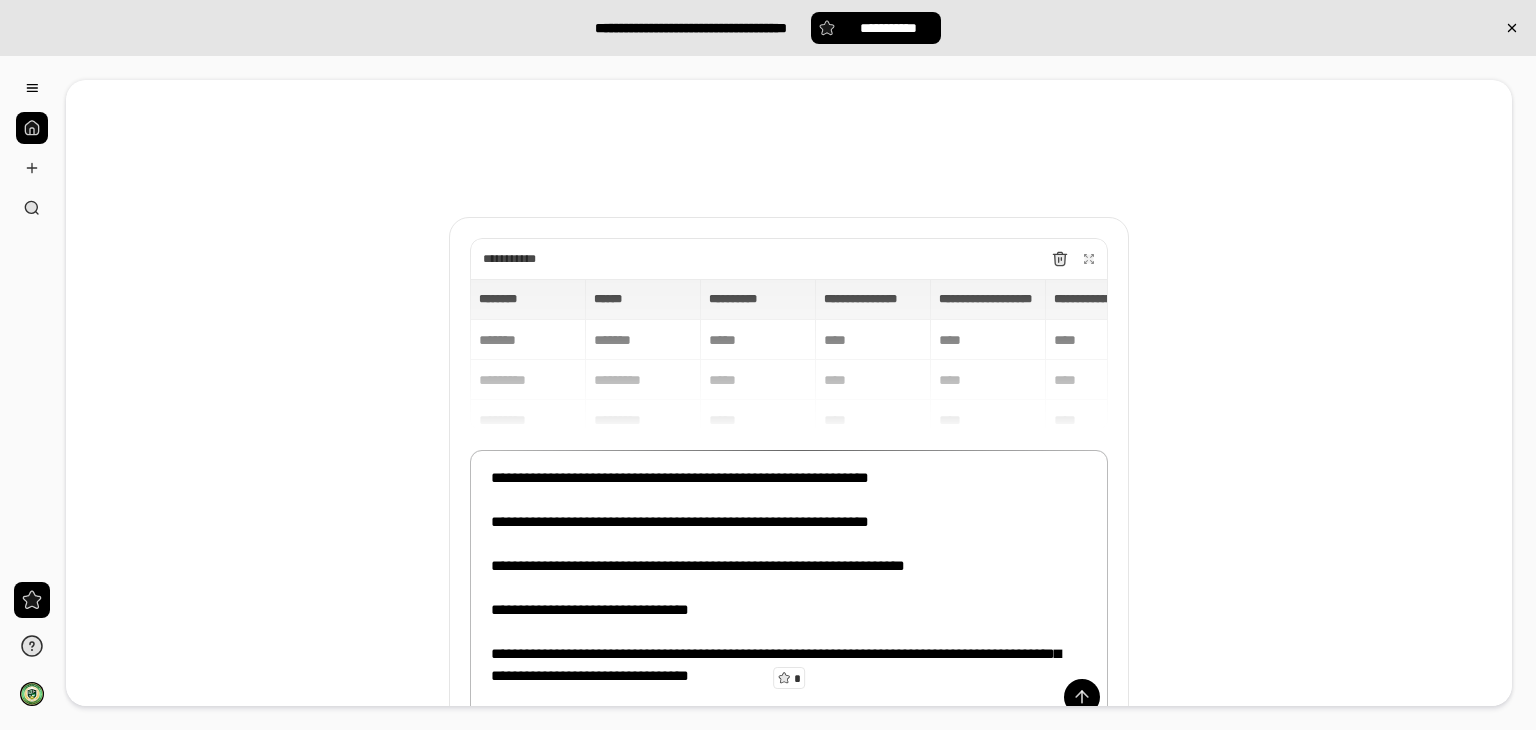 scroll, scrollTop: 0, scrollLeft: 0, axis: both 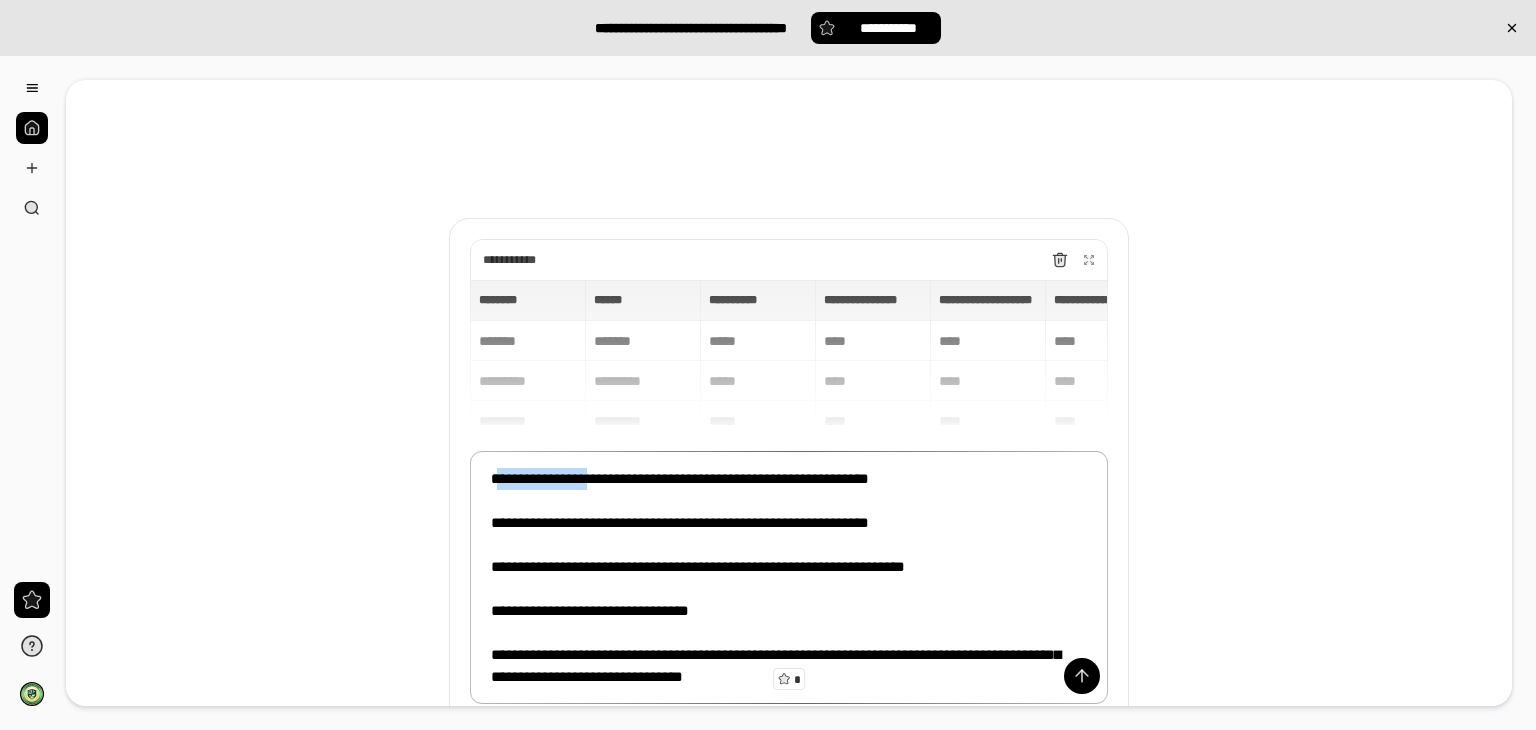 drag, startPoint x: 615, startPoint y: 482, endPoint x: 496, endPoint y: 473, distance: 119.33985 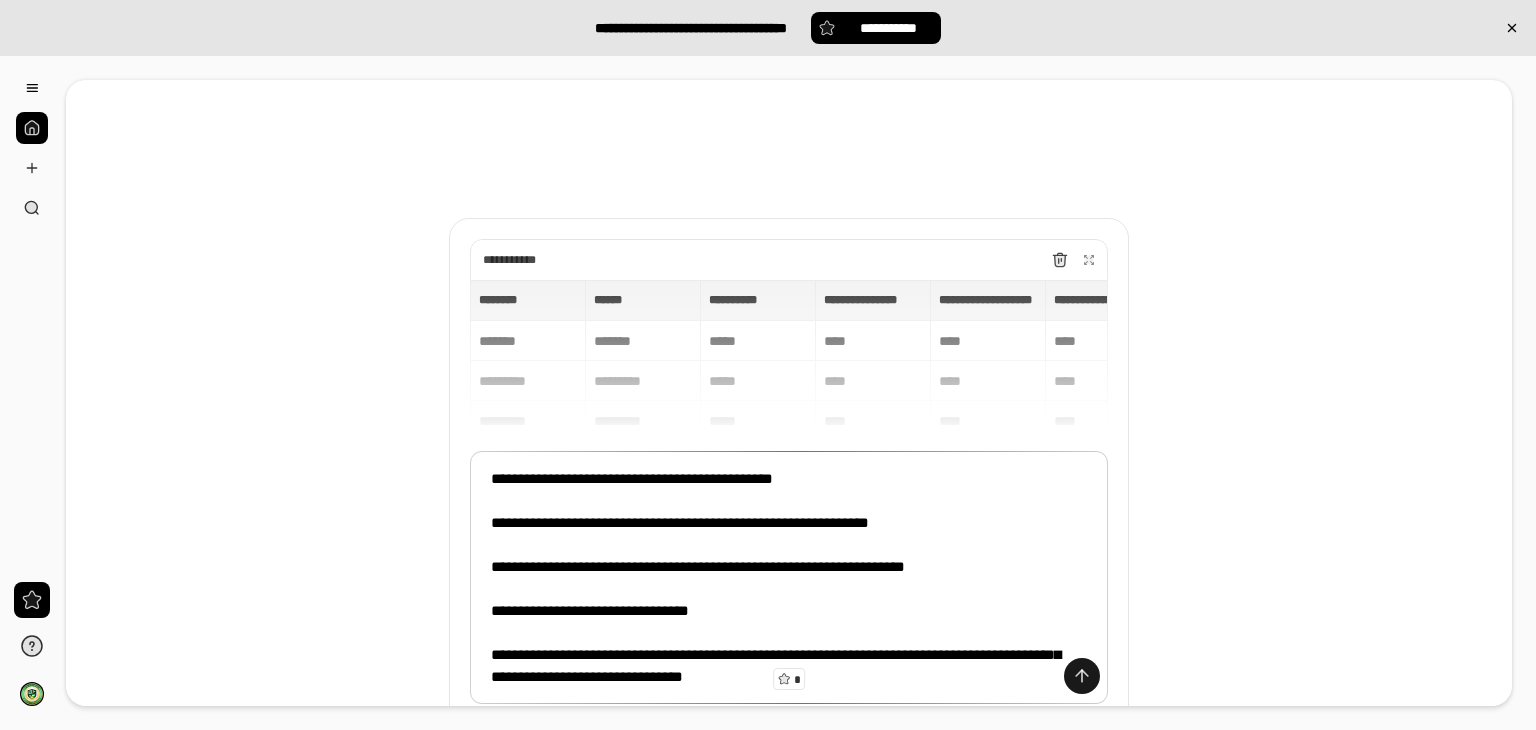 click at bounding box center (1082, 676) 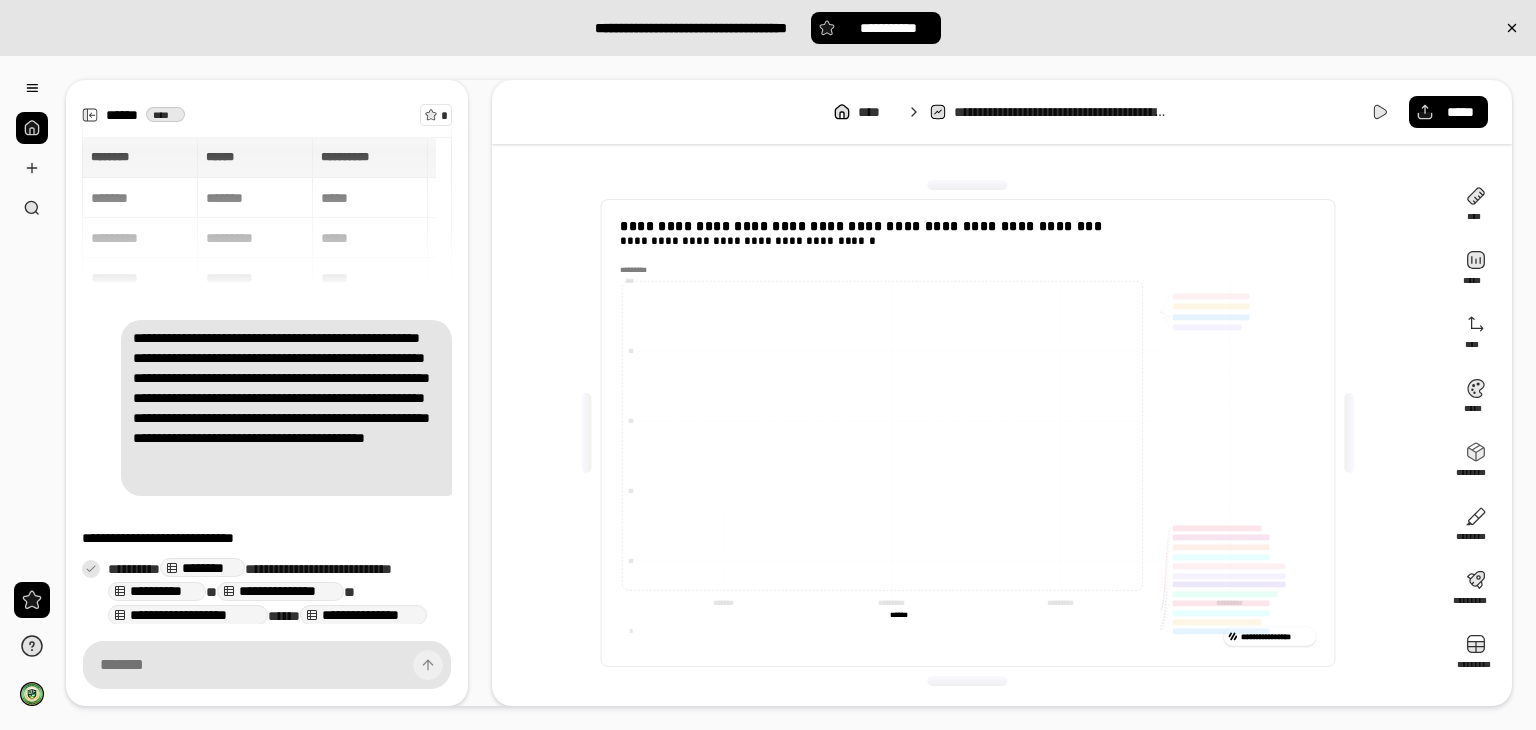 scroll, scrollTop: 140, scrollLeft: 0, axis: vertical 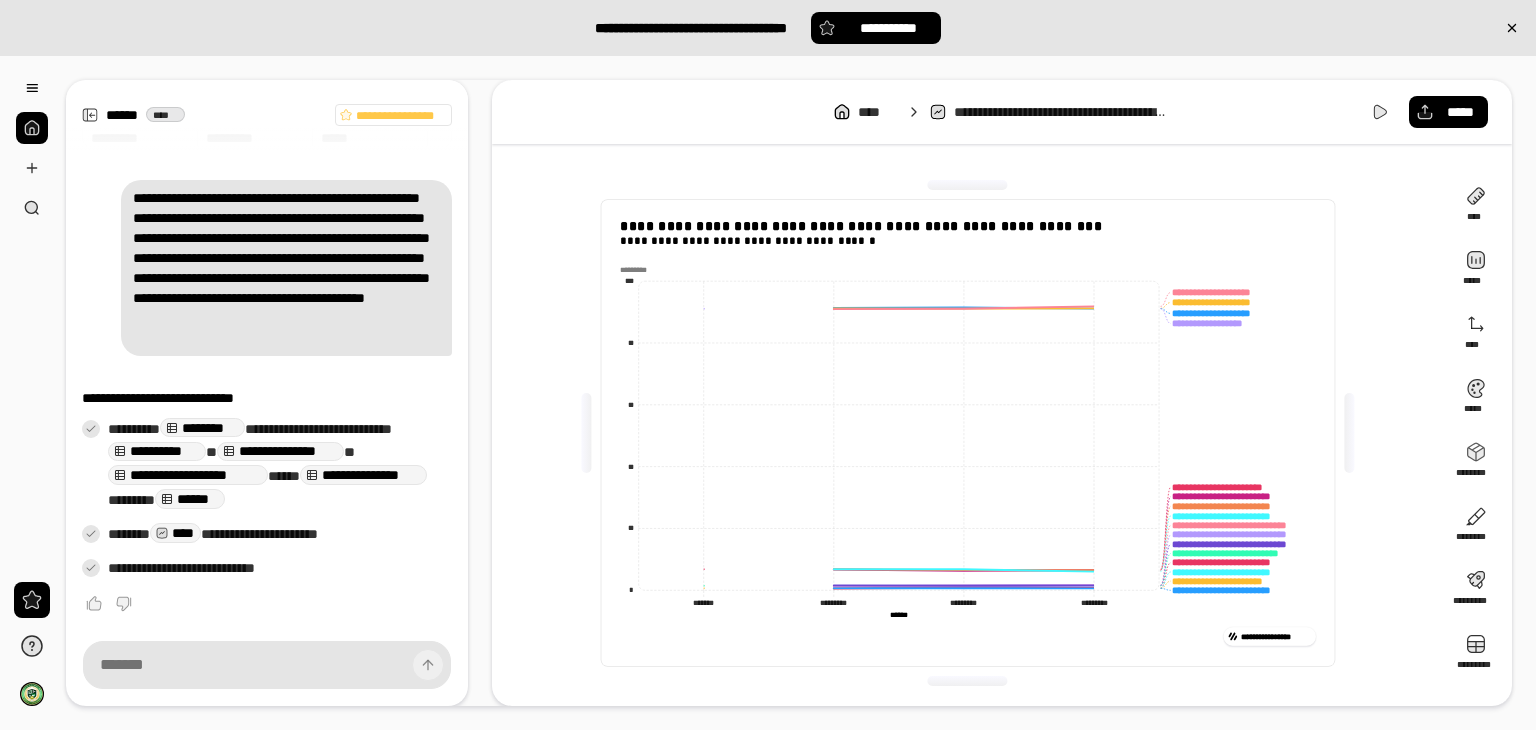 click on "**********" at bounding box center (286, 268) 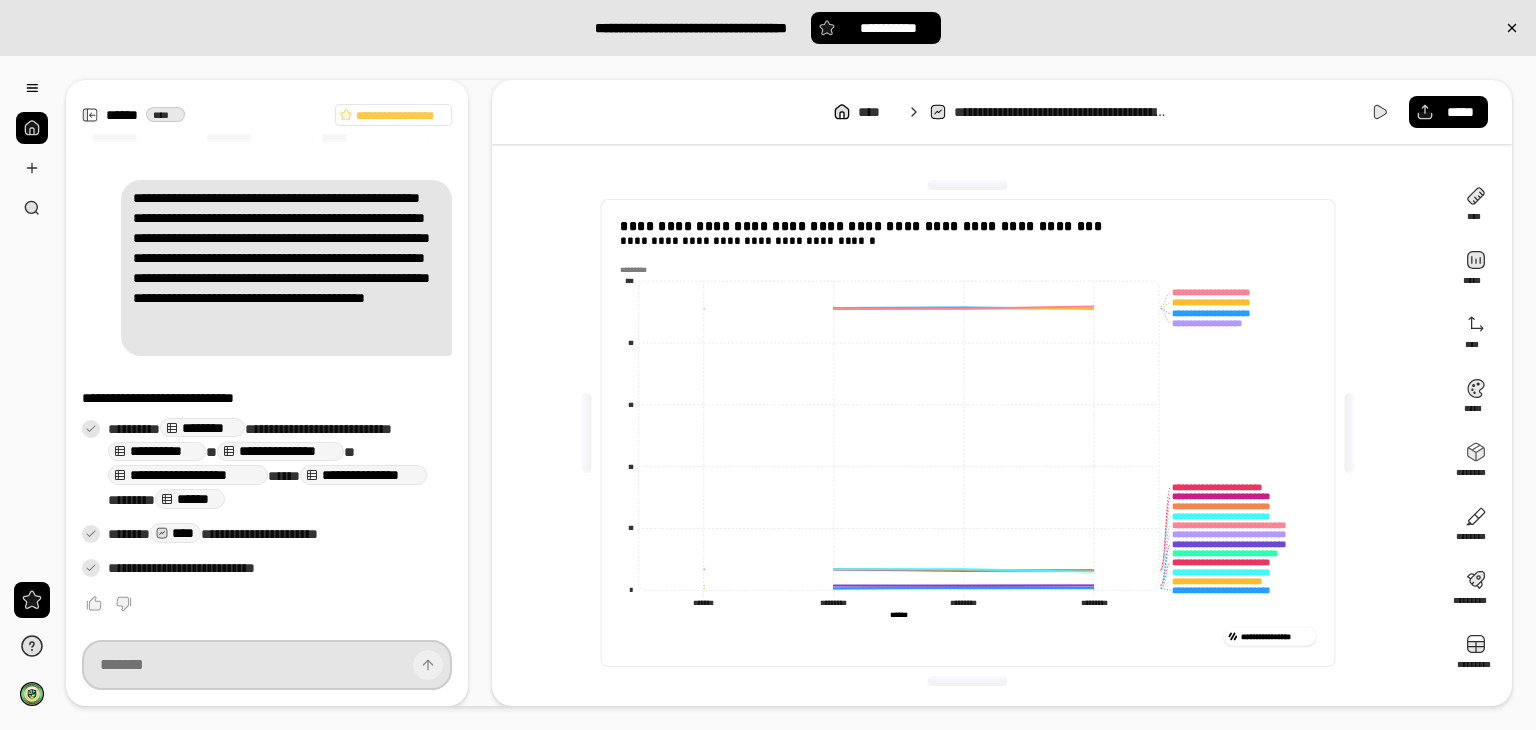 click at bounding box center (267, 665) 